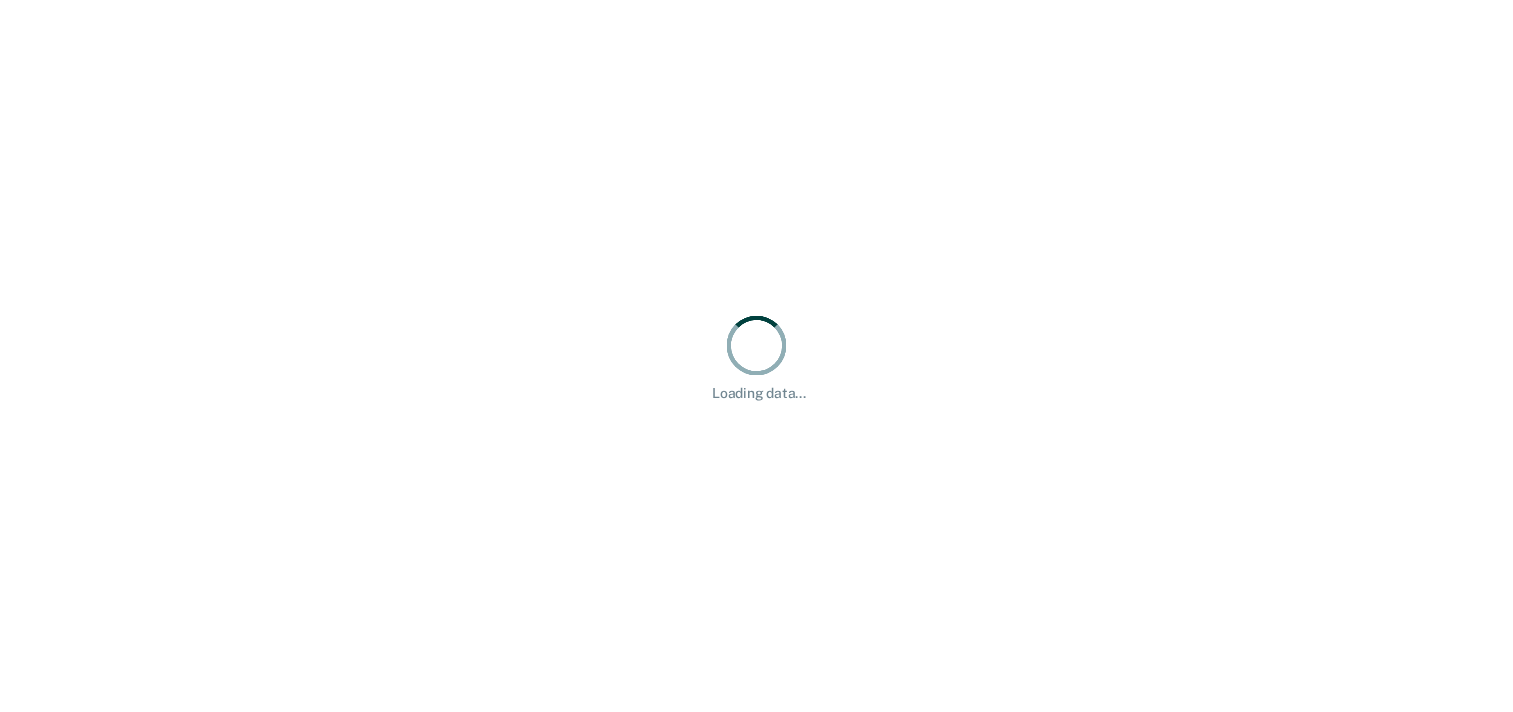 scroll, scrollTop: 0, scrollLeft: 0, axis: both 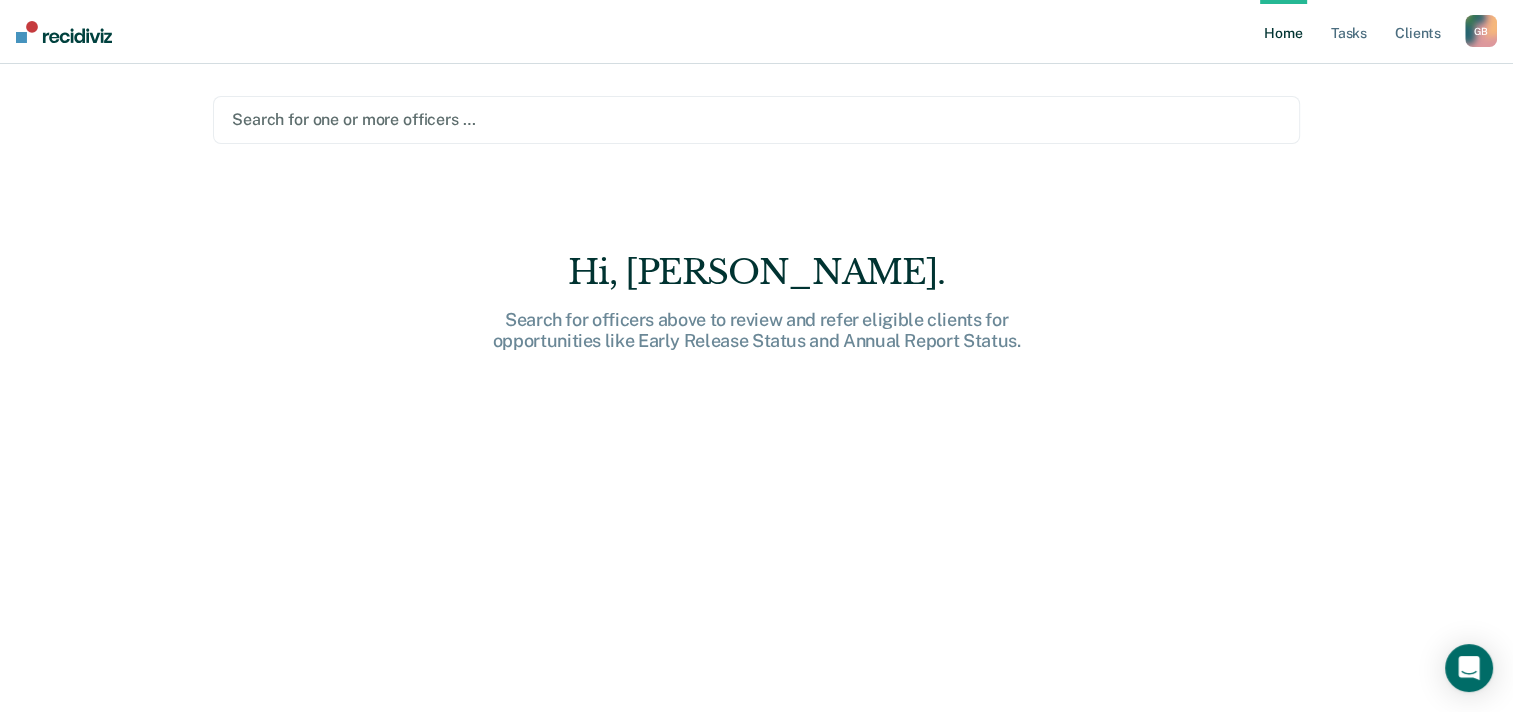 click on "G B" at bounding box center [1481, 31] 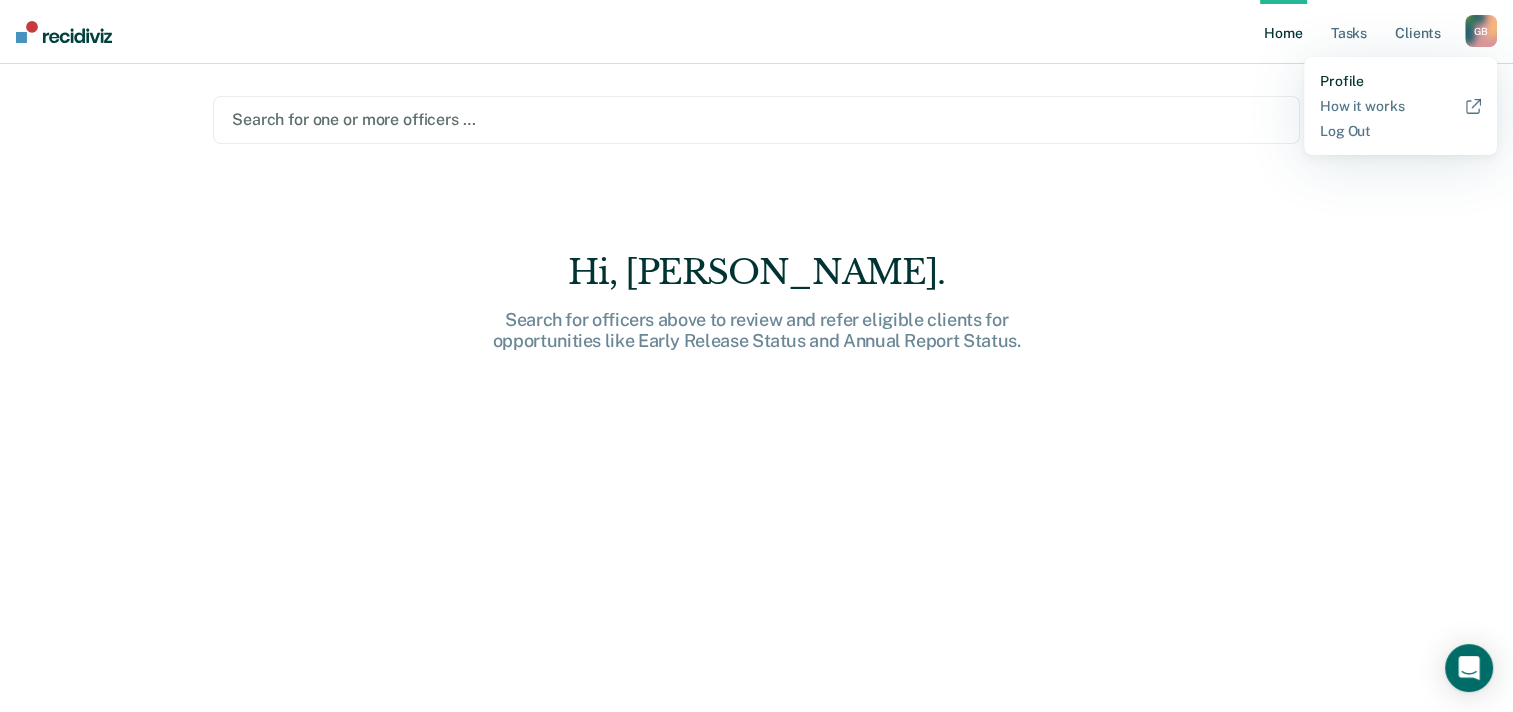 click on "Profile" at bounding box center [1400, 81] 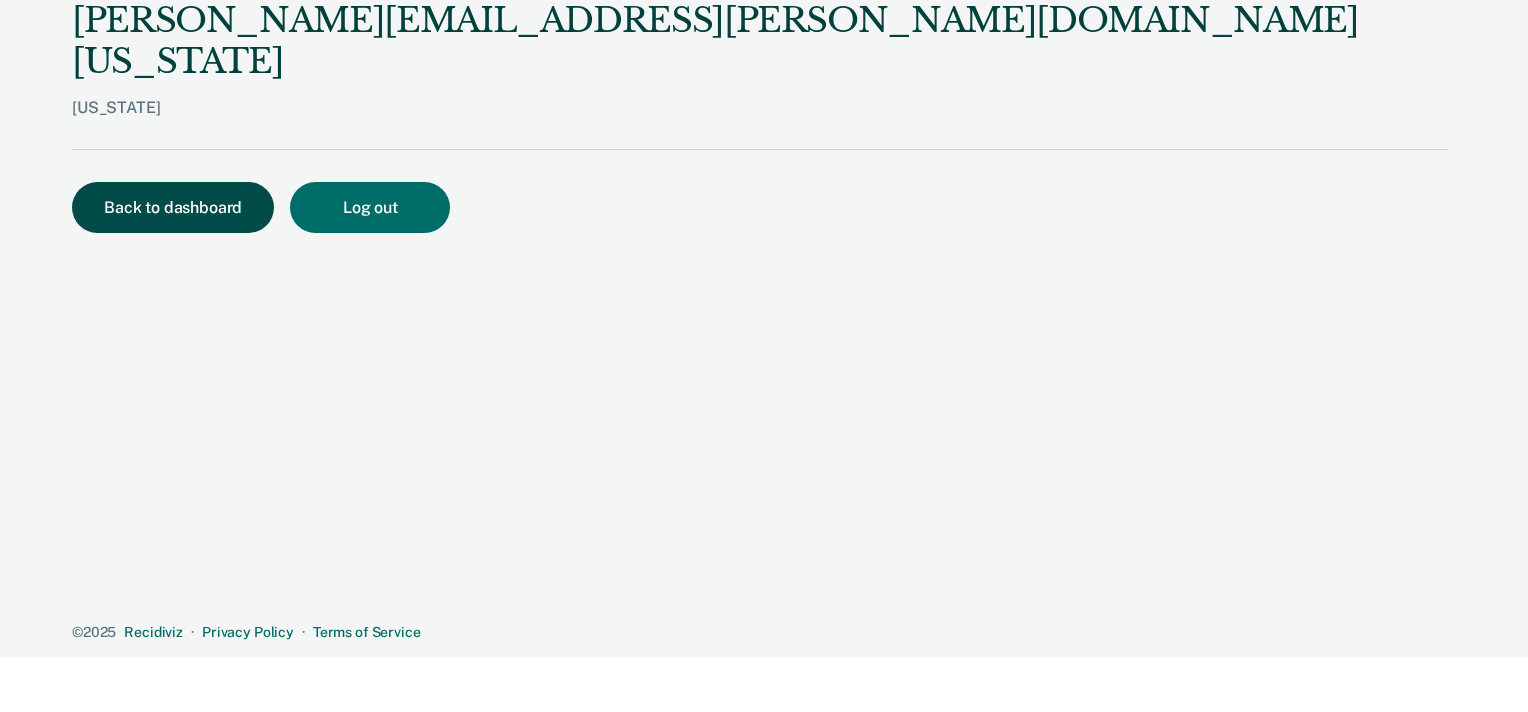 click on "Back to dashboard" at bounding box center (173, 207) 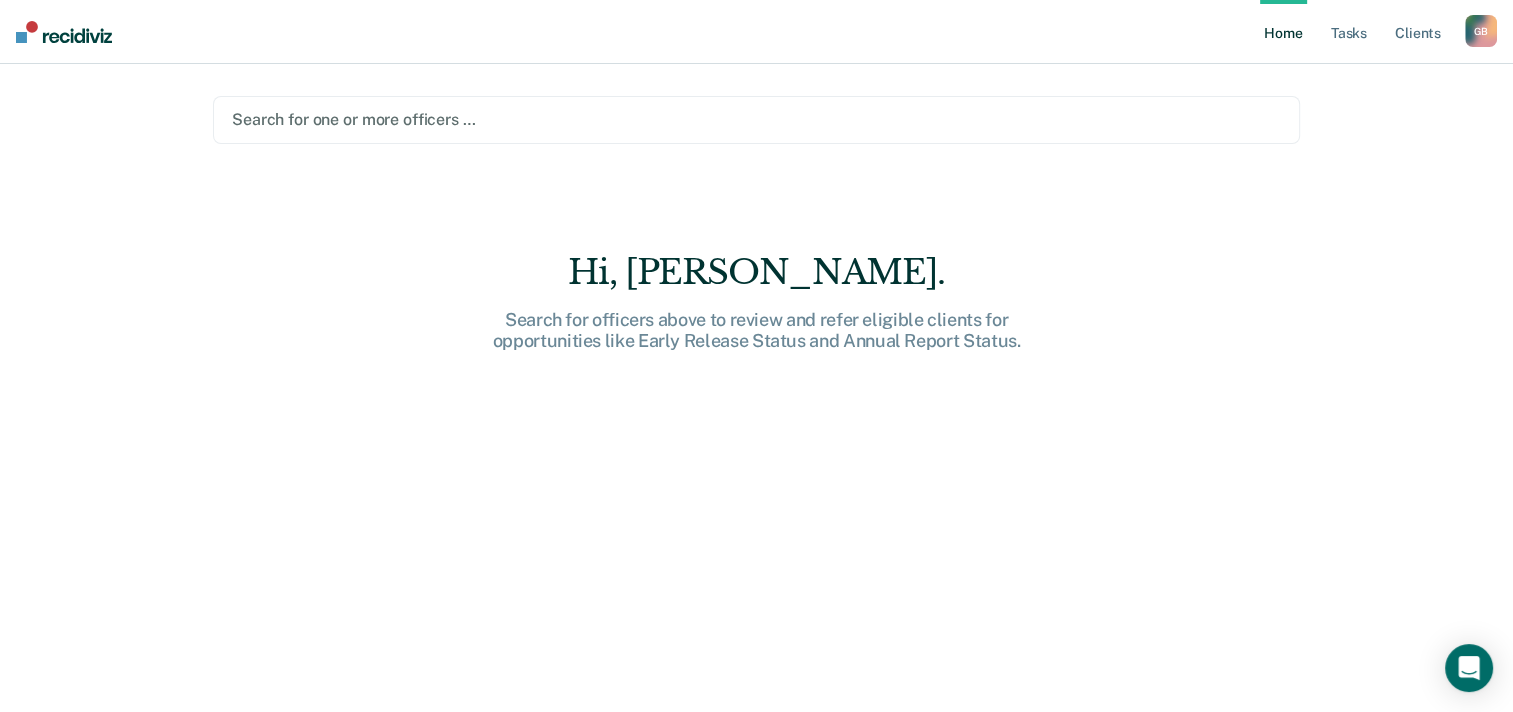 click on "Search for officers above to review and refer eligible clients for
opportunities like Early Release Status and Annual Report Status." at bounding box center (757, 330) 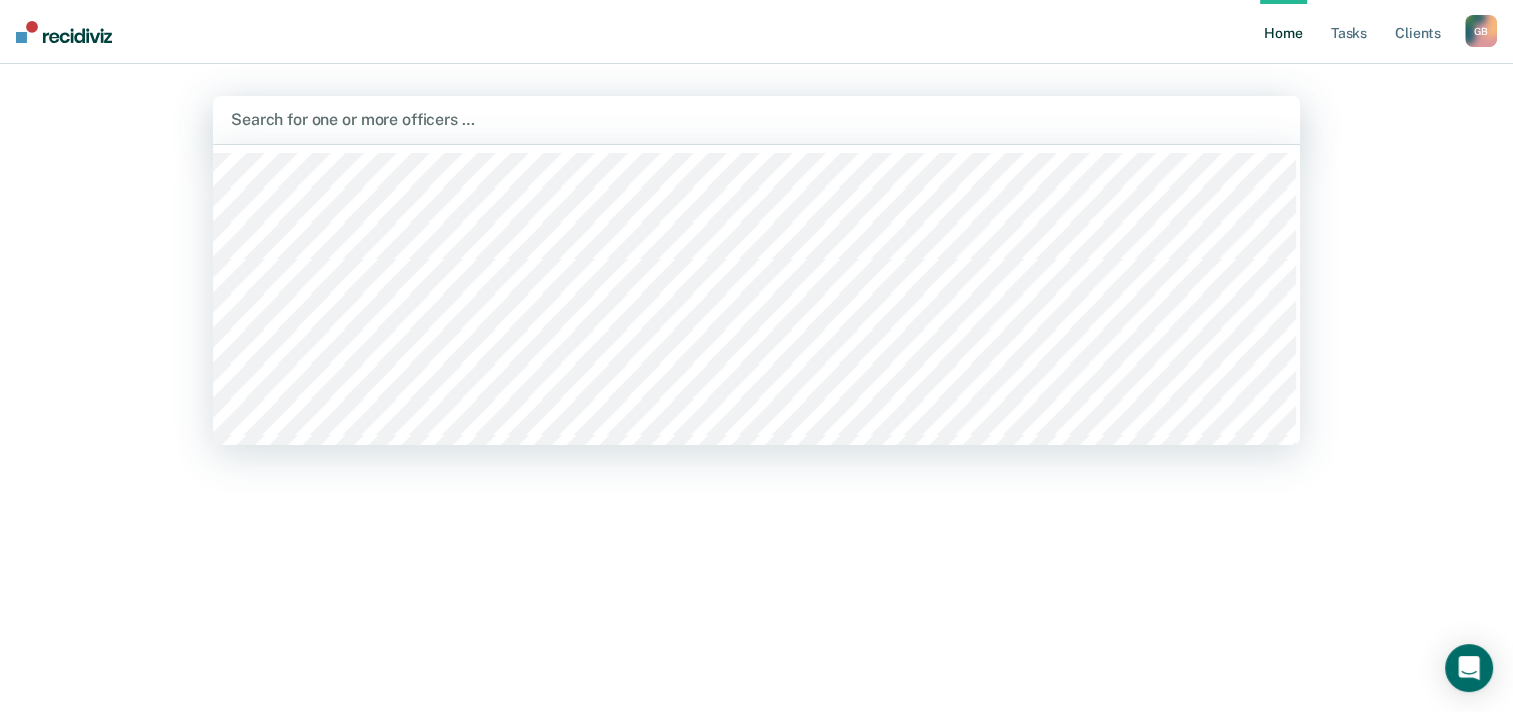 click at bounding box center [64, 32] 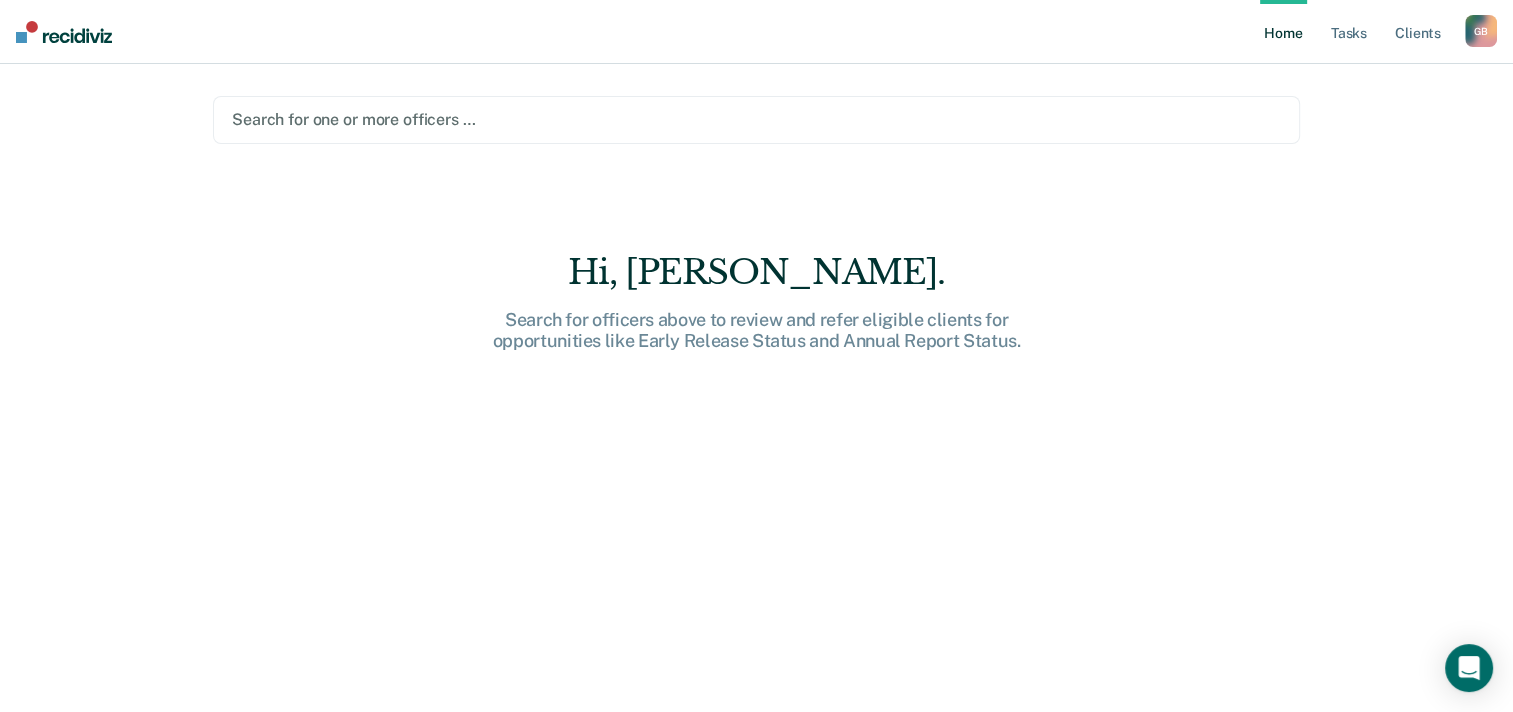 click at bounding box center (64, 32) 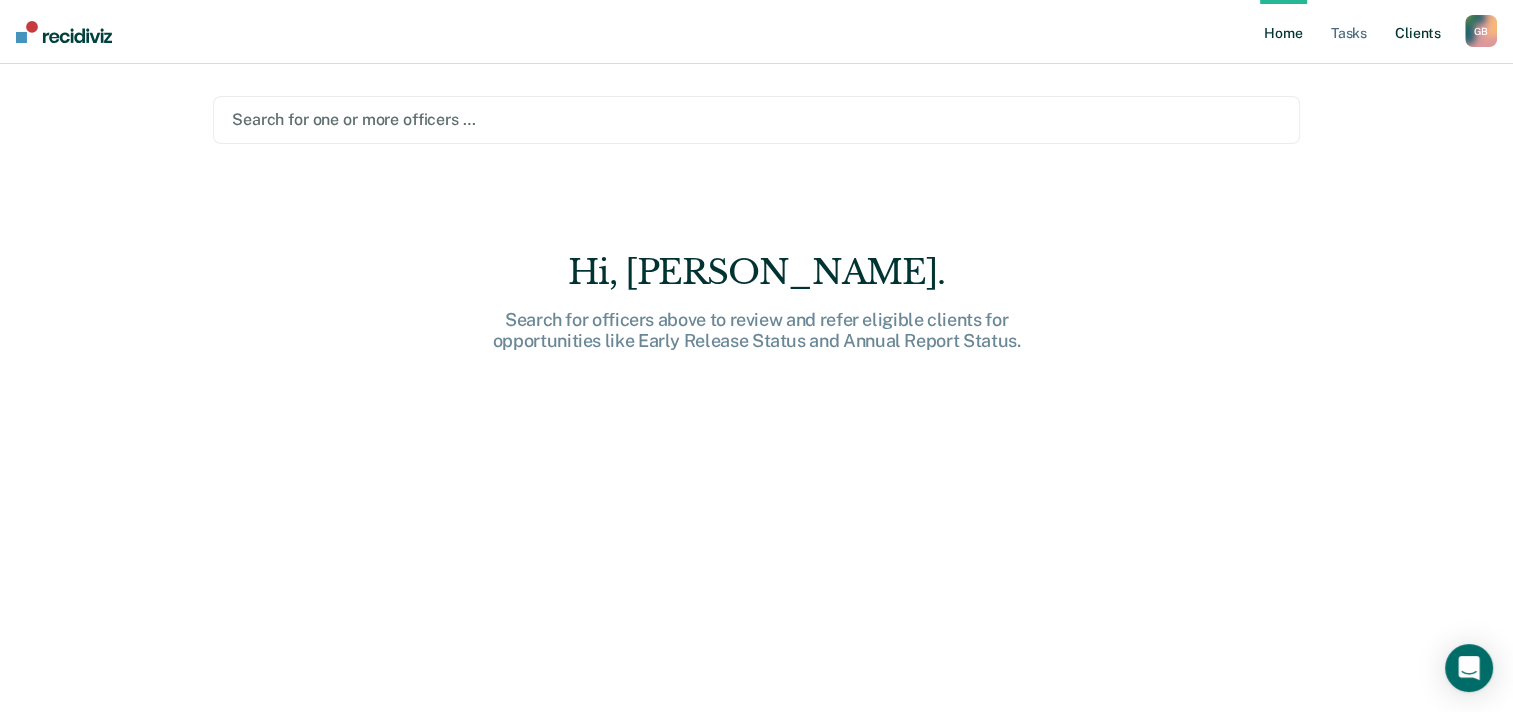 click on "Client s" at bounding box center (1418, 32) 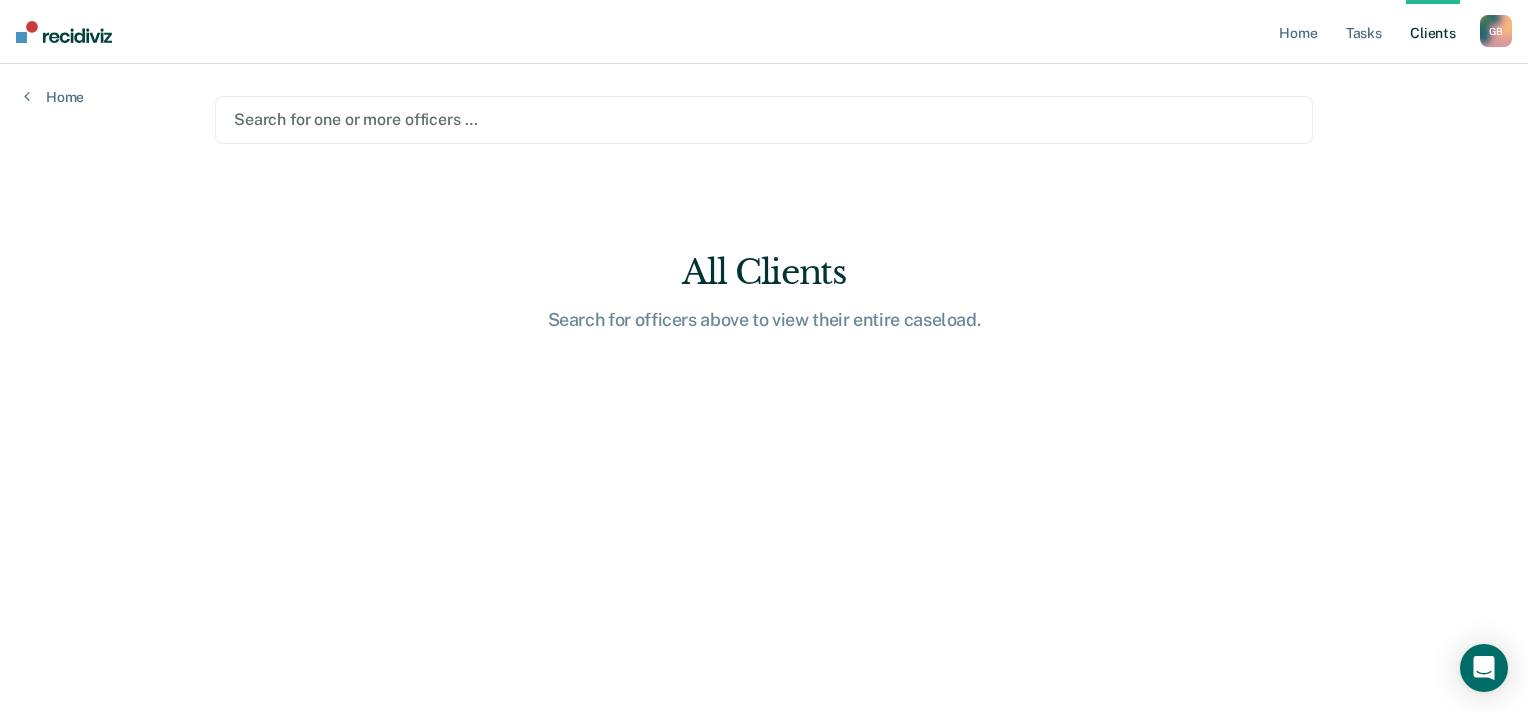 click on "All Clients" at bounding box center (764, 272) 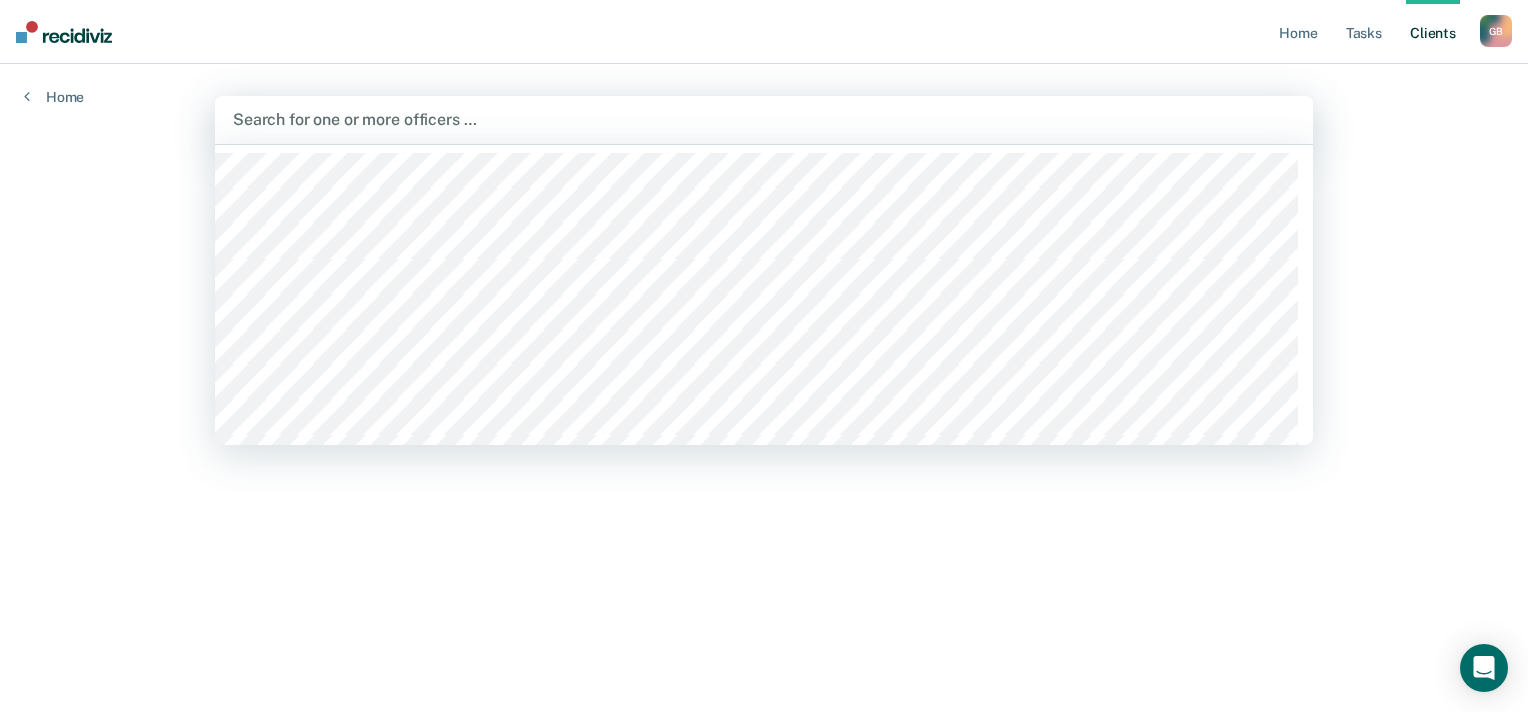drag, startPoint x: 315, startPoint y: 137, endPoint x: 311, endPoint y: 117, distance: 20.396078 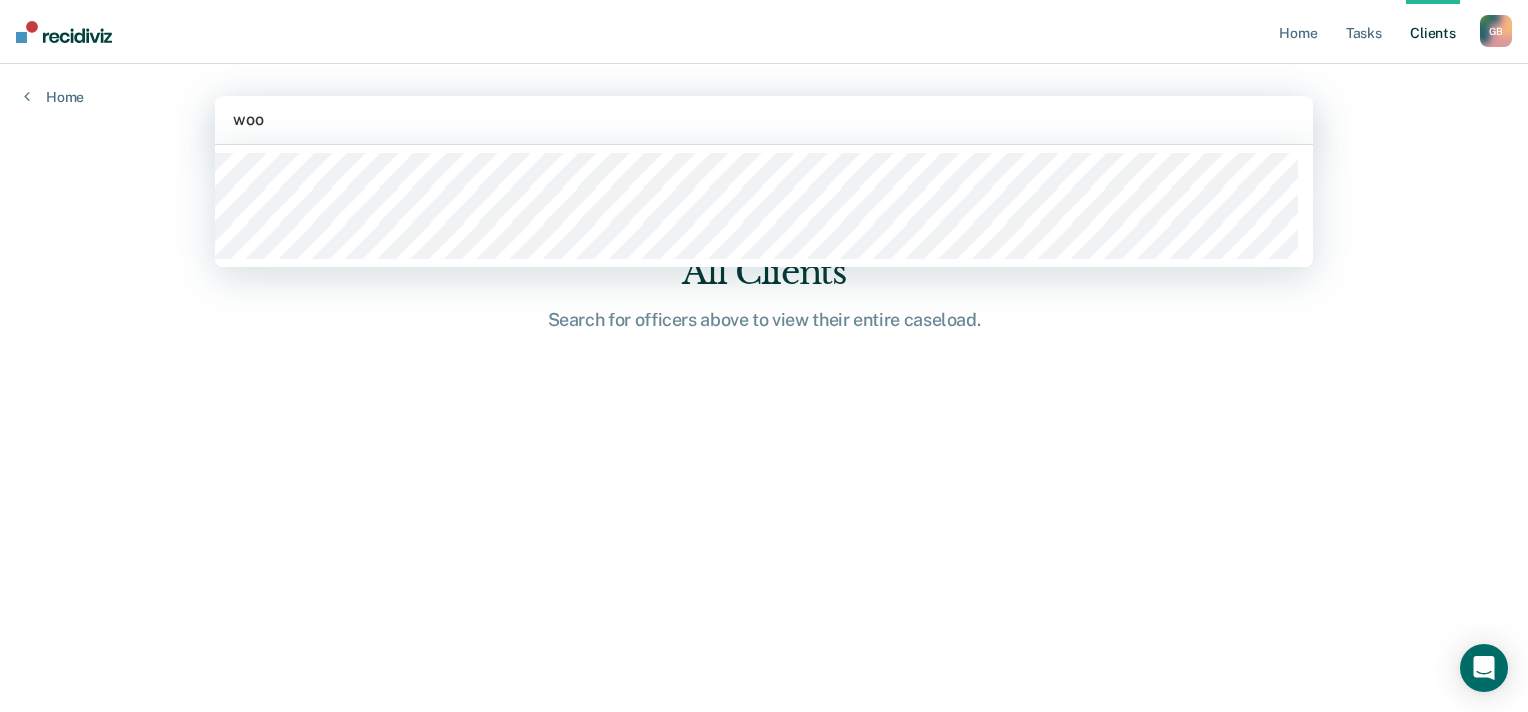 type on "wood" 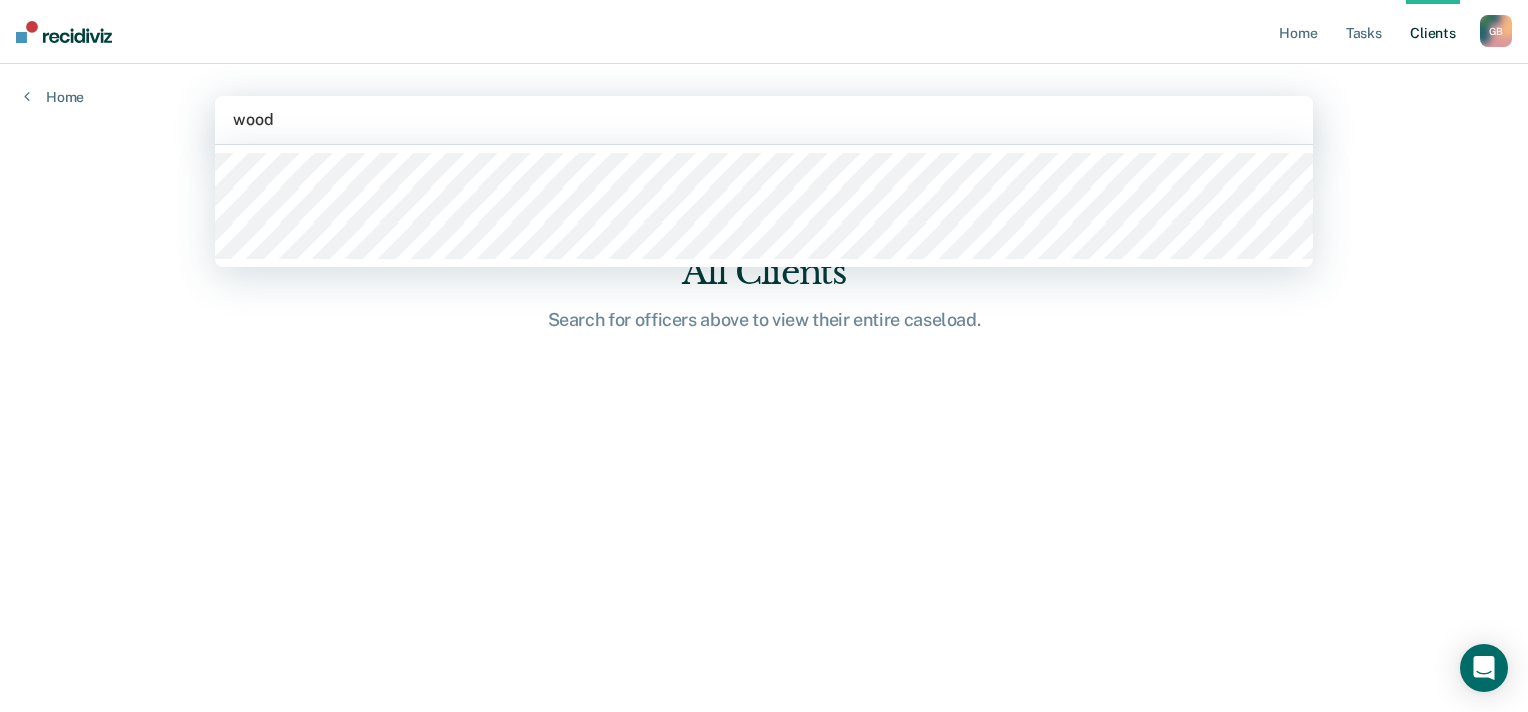 type 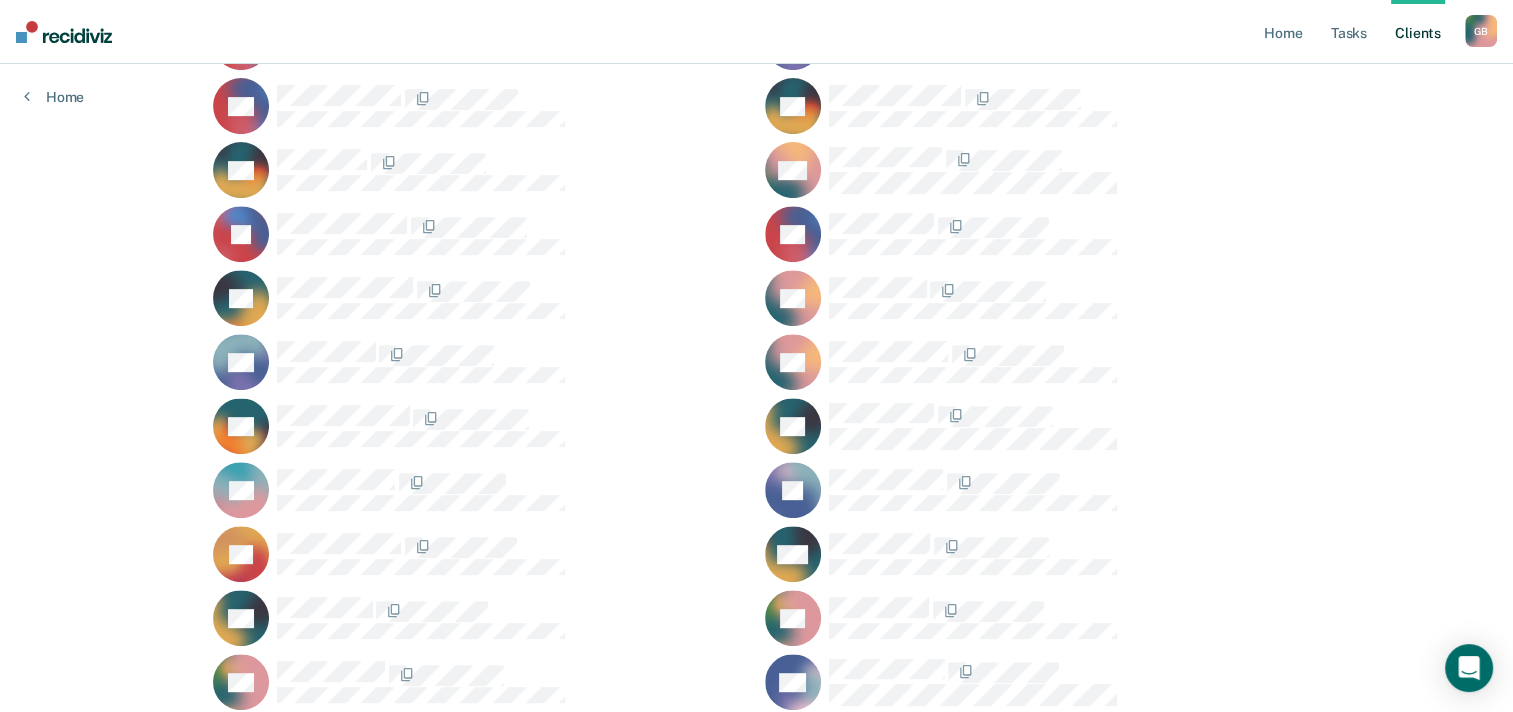 scroll, scrollTop: 0, scrollLeft: 0, axis: both 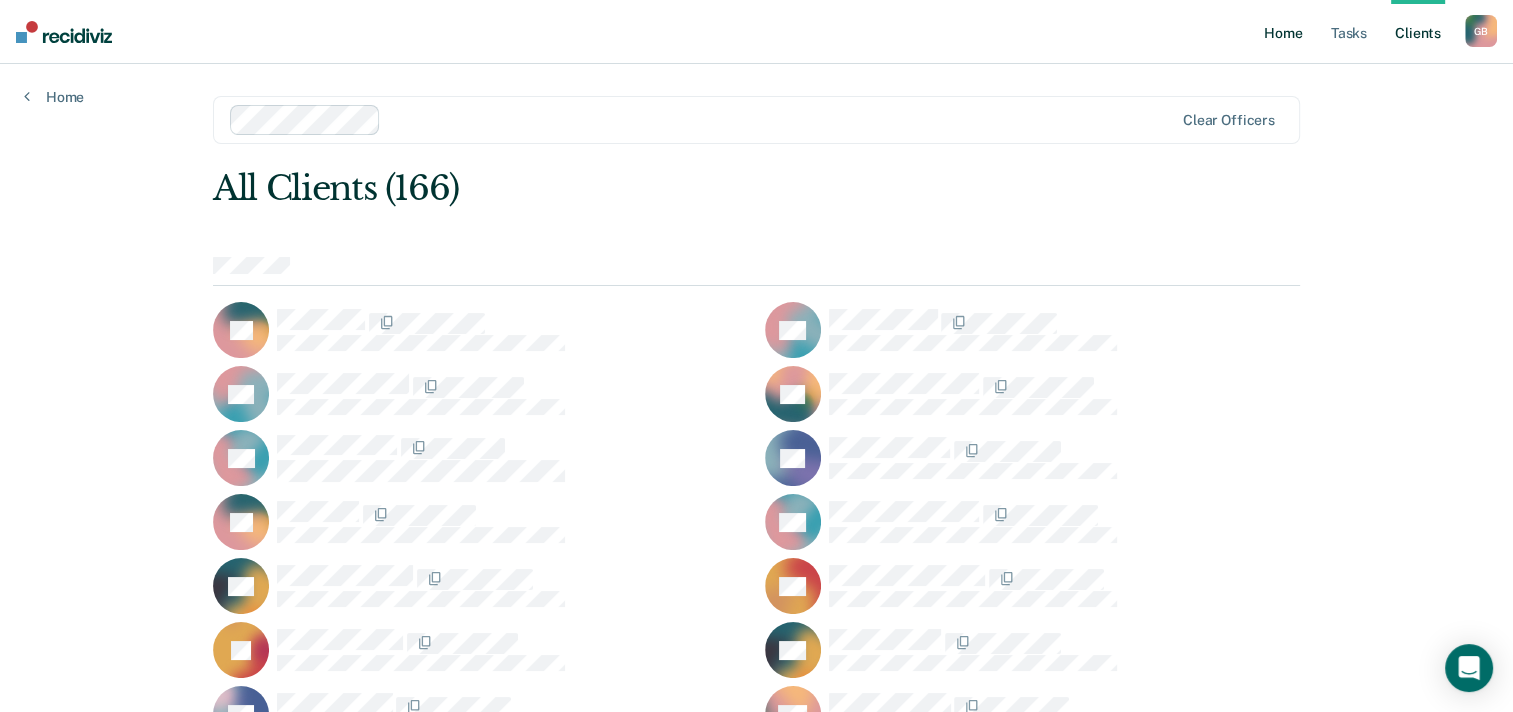 click on "Home" at bounding box center (1283, 32) 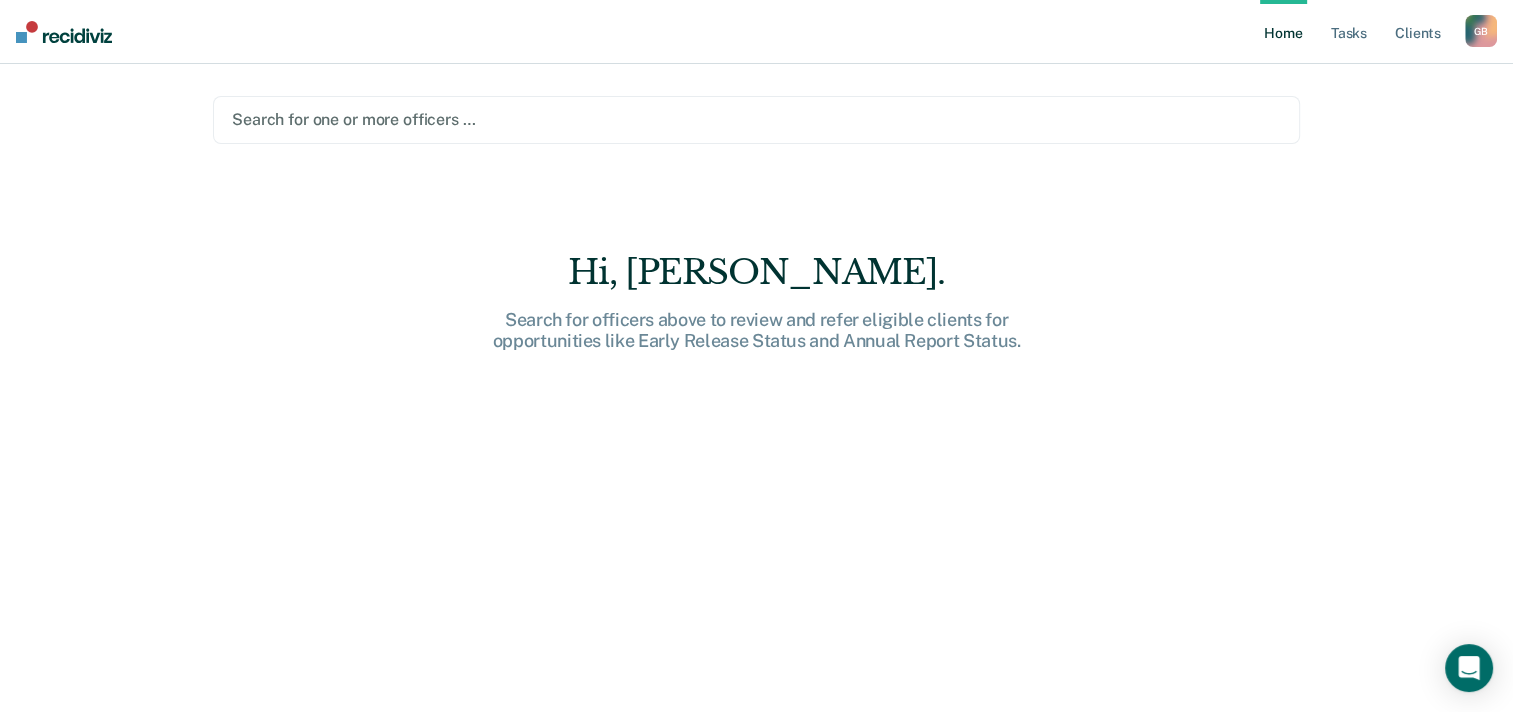 click at bounding box center [756, 119] 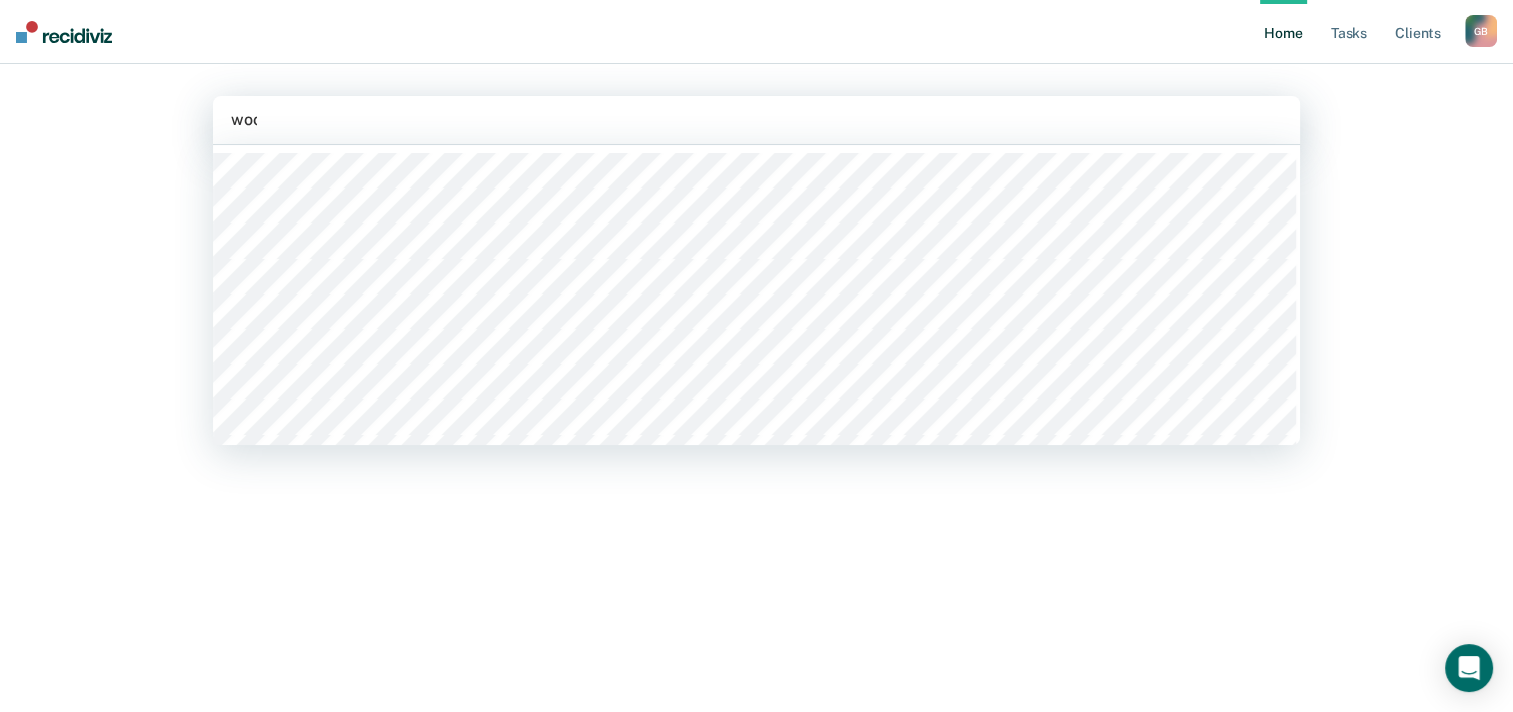 type on "wood" 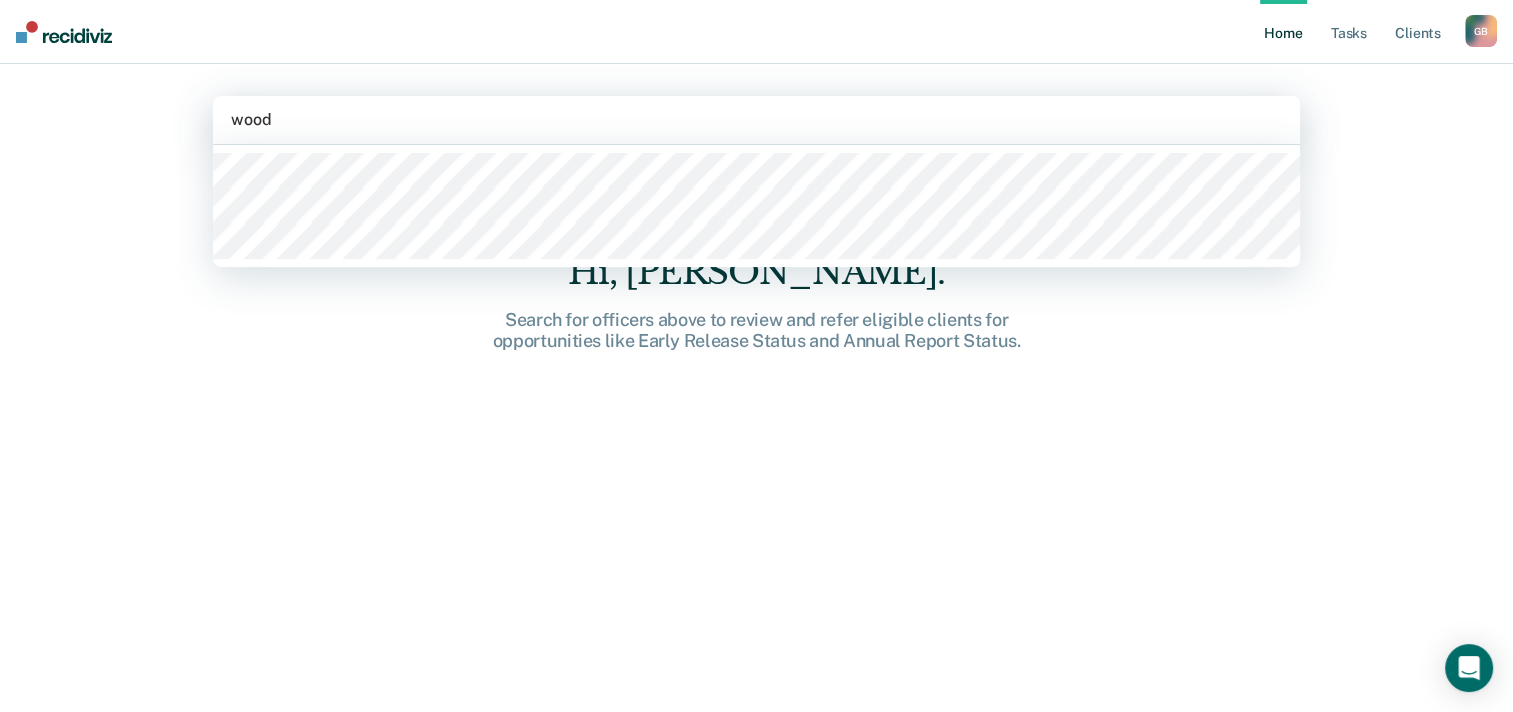 type 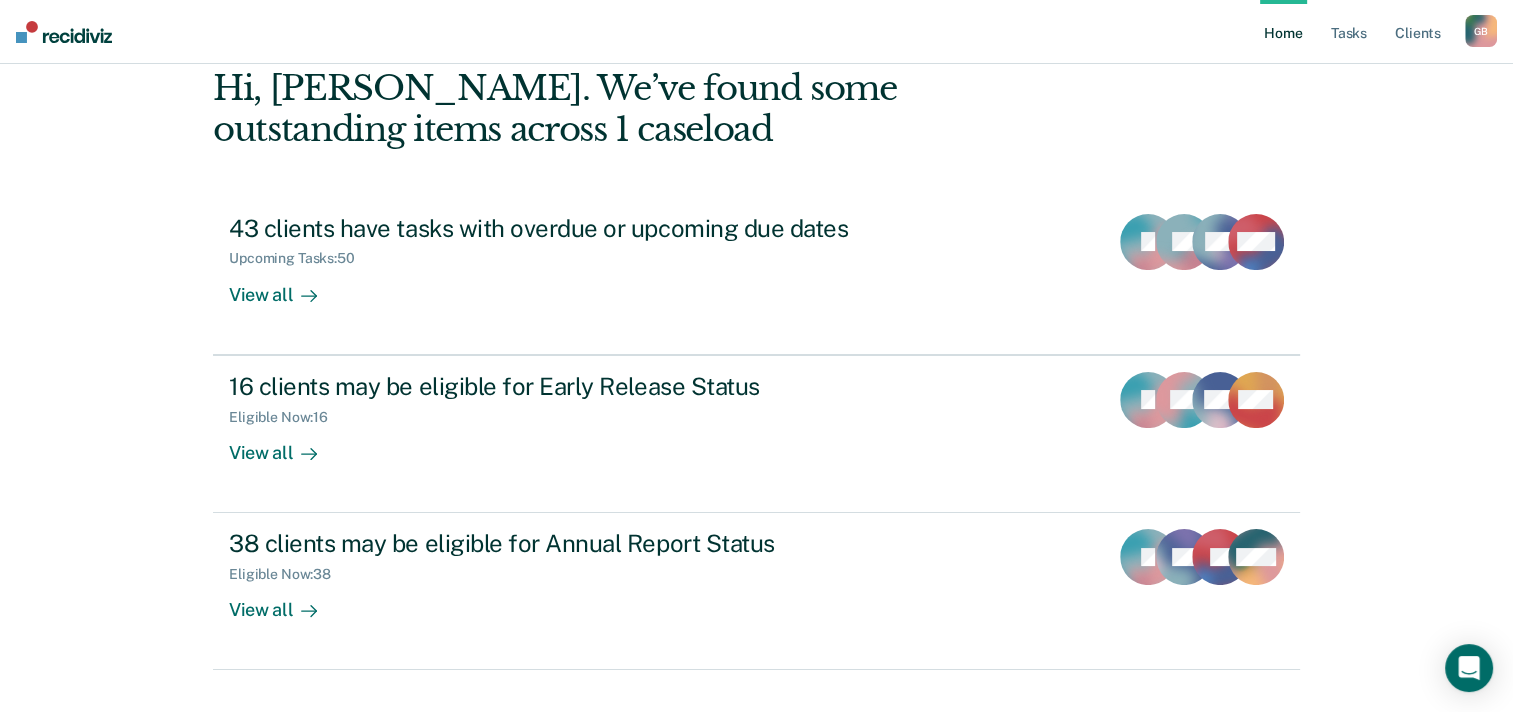scroll, scrollTop: 137, scrollLeft: 0, axis: vertical 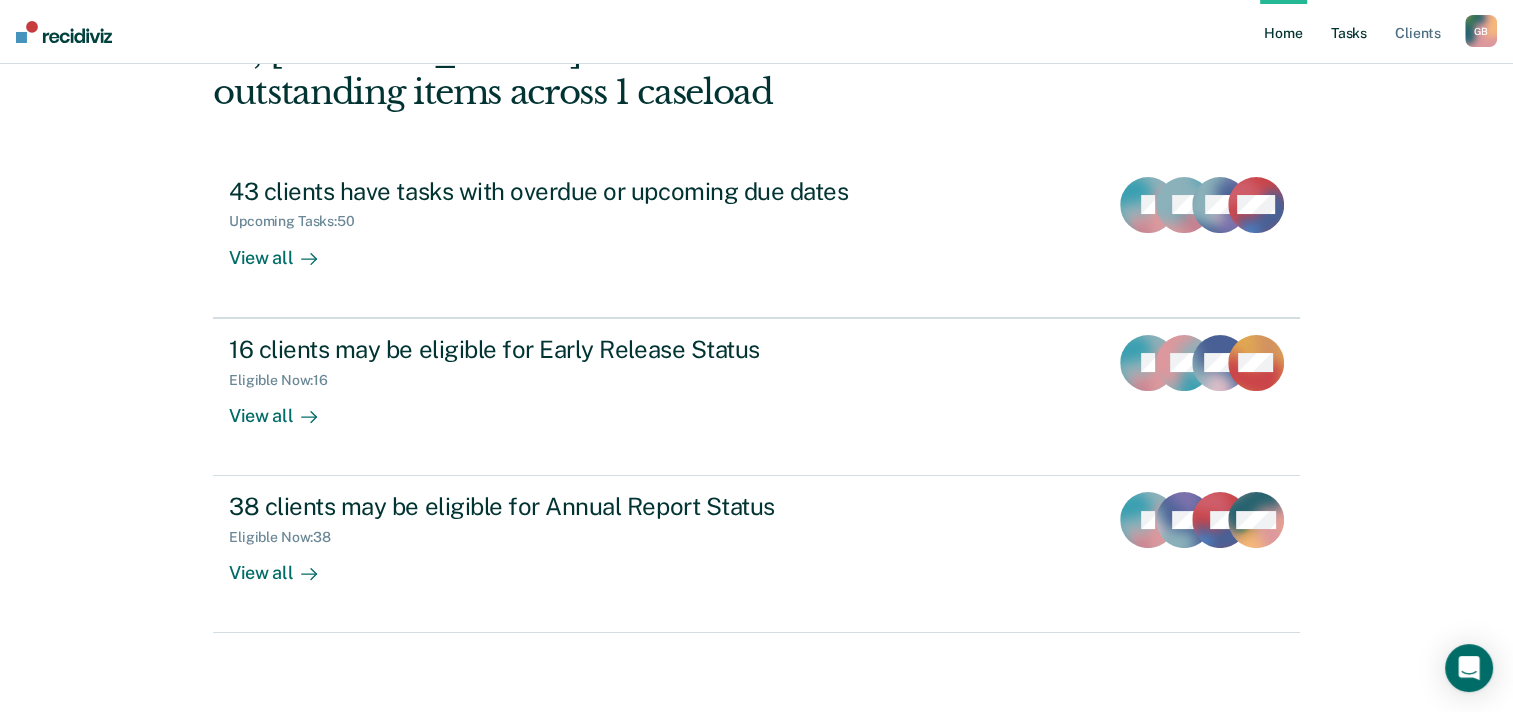 click on "Tasks" at bounding box center [1349, 32] 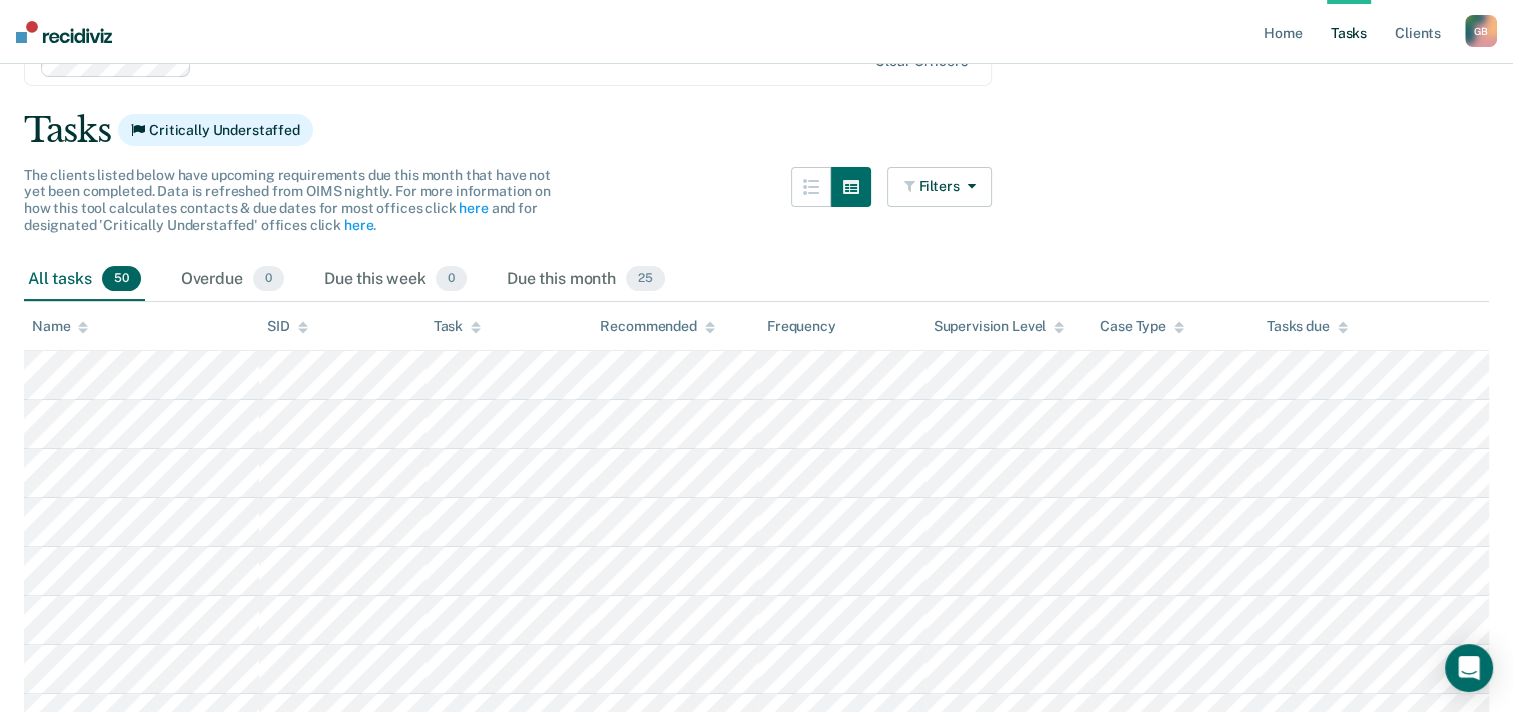 scroll, scrollTop: 200, scrollLeft: 0, axis: vertical 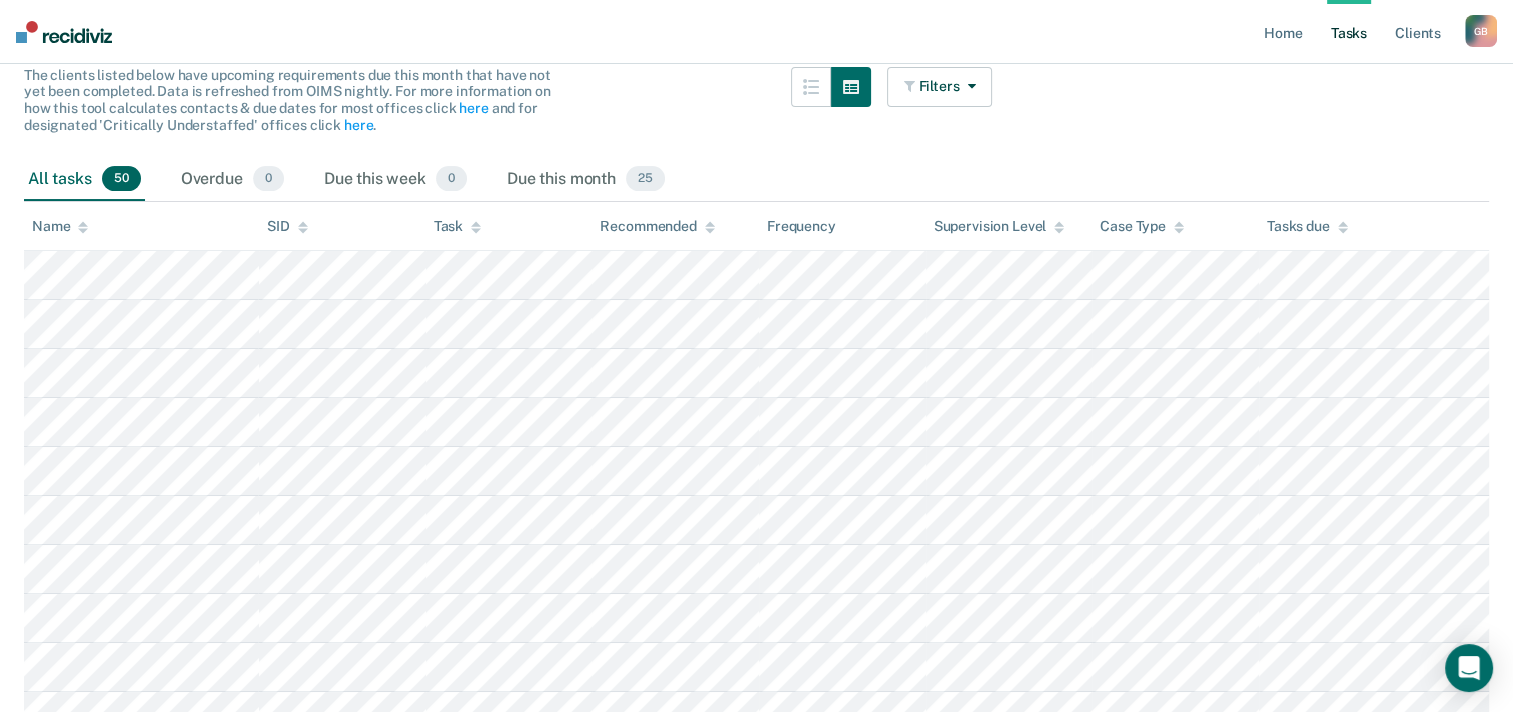 click on "Home Tasks Client s Gordon Brown G B Profile How it works Log Out" at bounding box center (756, 32) 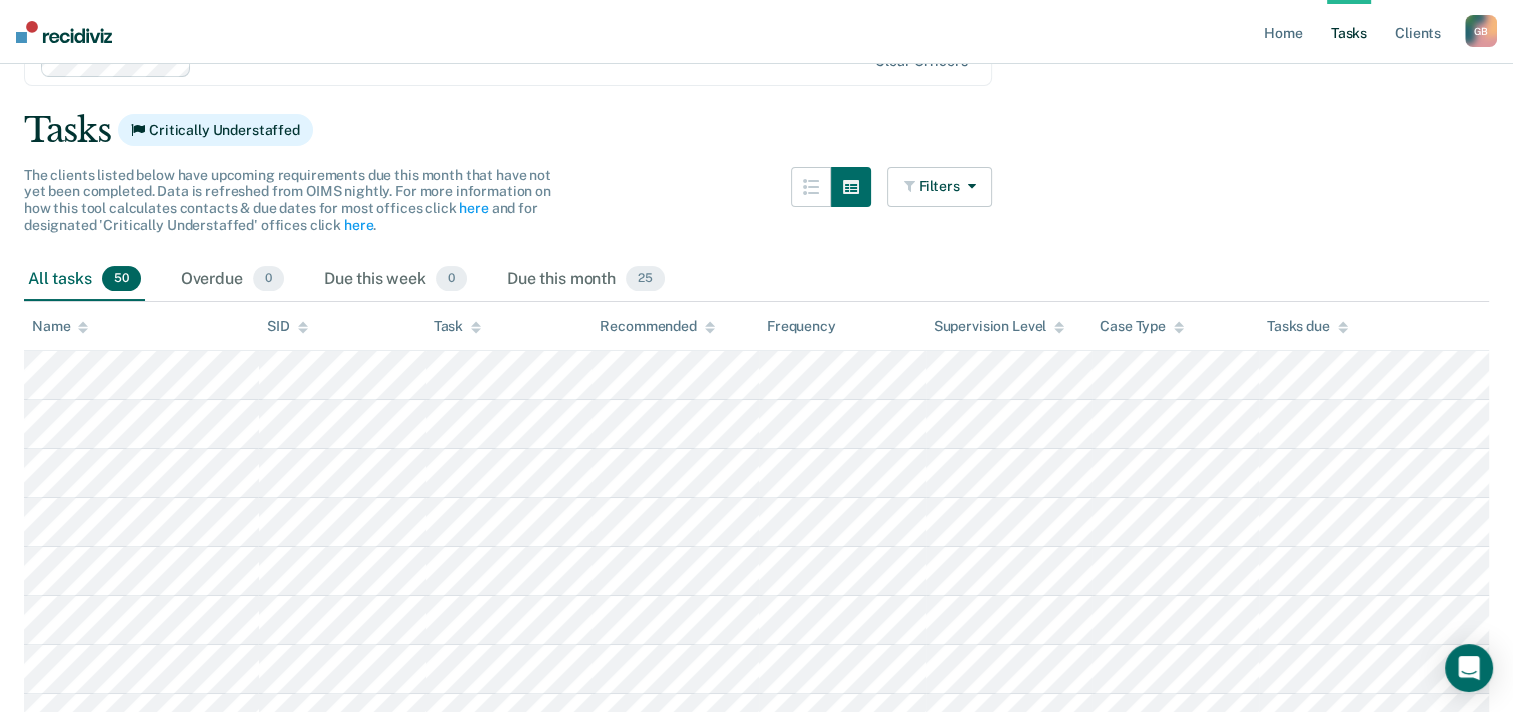 click on "Clear   officers Tasks Critically Understaffed The clients listed below have upcoming requirements due this month that have not yet been completed. Data is refreshed from OIMS nightly. For more information on how this tool calculates contacts & due dates for most offices click   here   and for designated 'Critically Understaffed' offices click   here .  Filters Contact Type Collateral Contact 0 ONLY Home Contact, Sch. 6 ONLY Home Contact, Unsch. 0 ONLY Home Contact, Misc. 2 ONLY In-Custody Contact 5 ONLY Office Contact 5 ONLY Field Contact, Sch. 0 ONLY Field Contact, Unsch. 0 ONLY Electronic Contact, Sch. 0 ONLY Electronic Contact, Unsch. 0 ONLY Electronic or Office Contact 21 ONLY Generic Contact 5 ONLY Assessments 6 ONLY Supervision Level Annual 0 ONLY Low 16 ONLY Low-Moderate 12 ONLY Moderate 7 ONLY High 10 ONLY In-custody 5 ONLY Case Type Regular 50 ONLY Annual 0 ONLY Sex offender 0 ONLY Substance abuse - phase 1 0 ONLY Substance abuse - phase 2 0 ONLY Substance abuse - phase 3 0 ONLY Mentally ill 0 ONLY" at bounding box center [756, 1440] 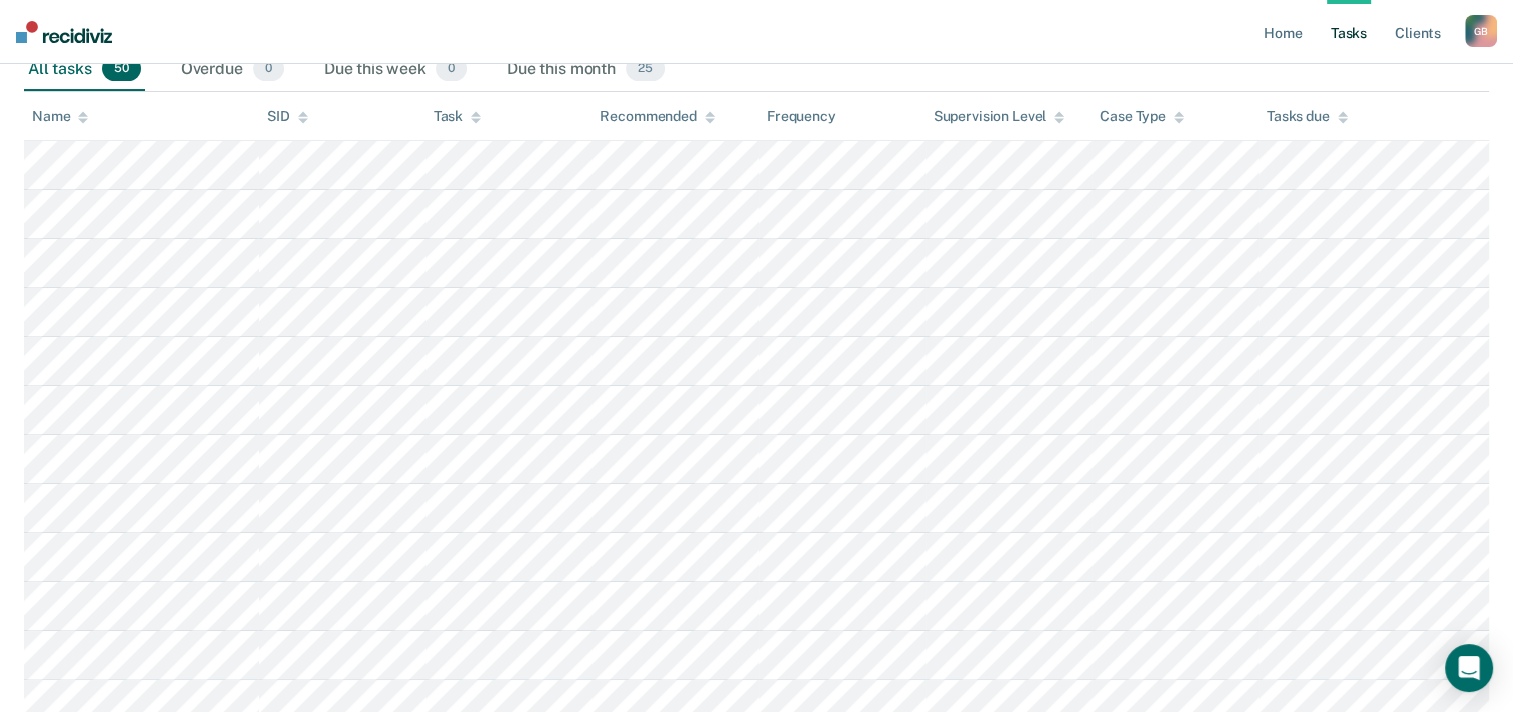 scroll, scrollTop: 0, scrollLeft: 0, axis: both 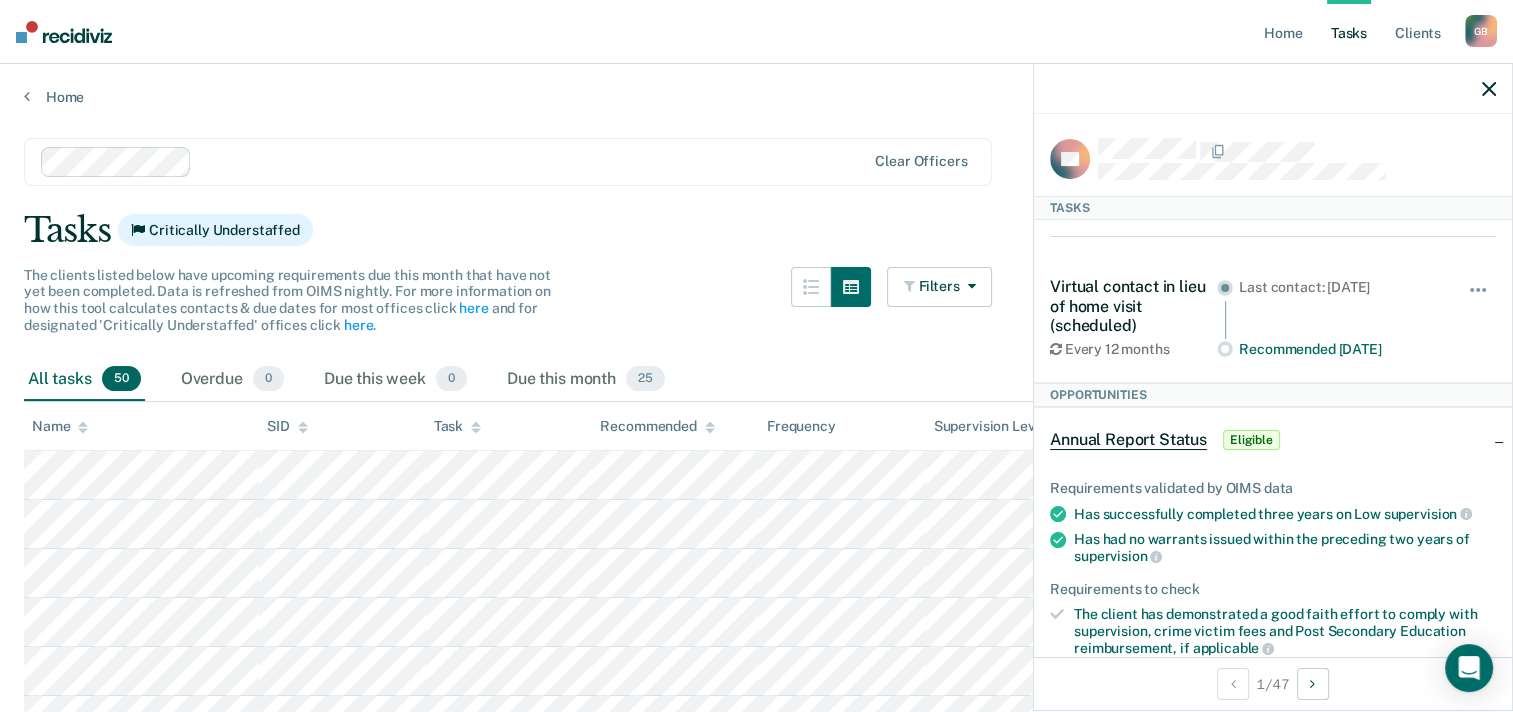 click on "G B" at bounding box center [1481, 31] 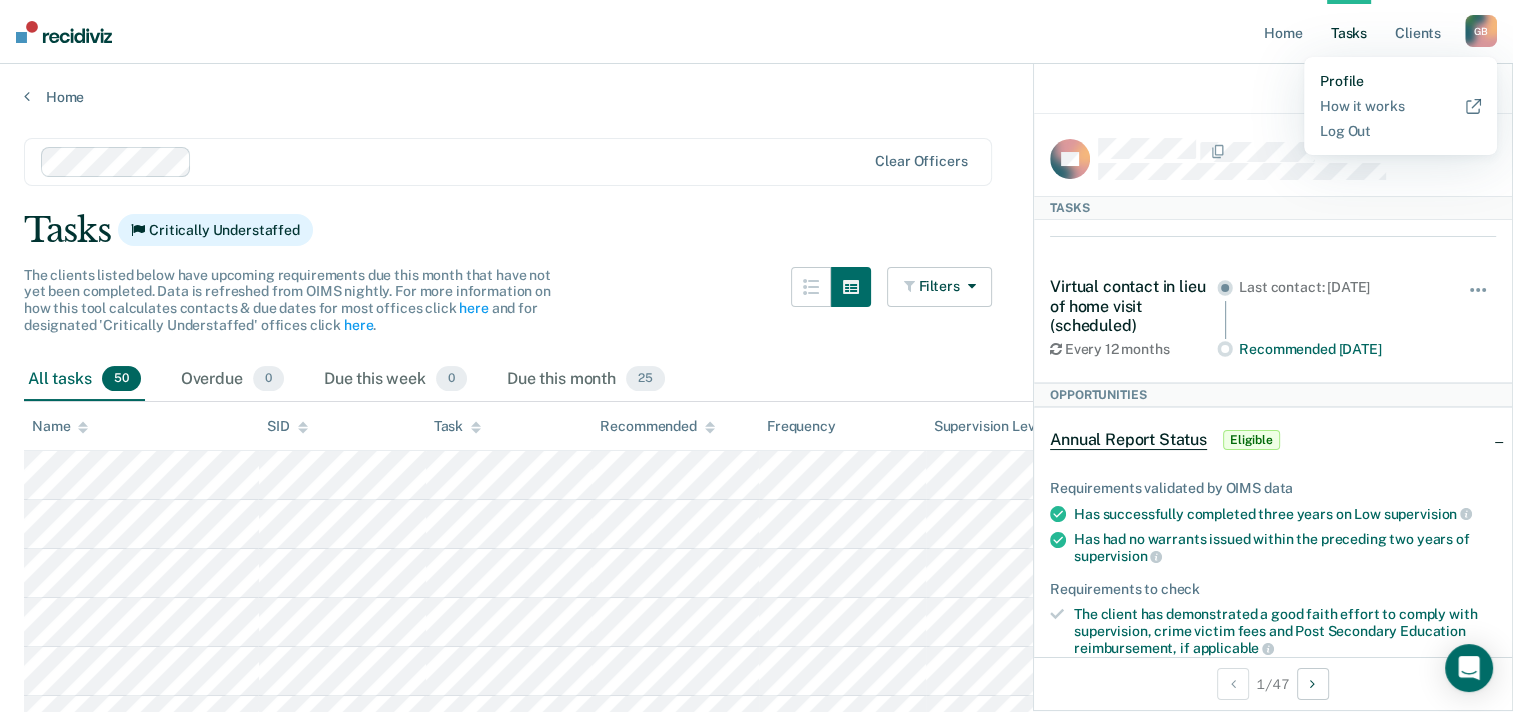 click on "Profile" at bounding box center (1400, 81) 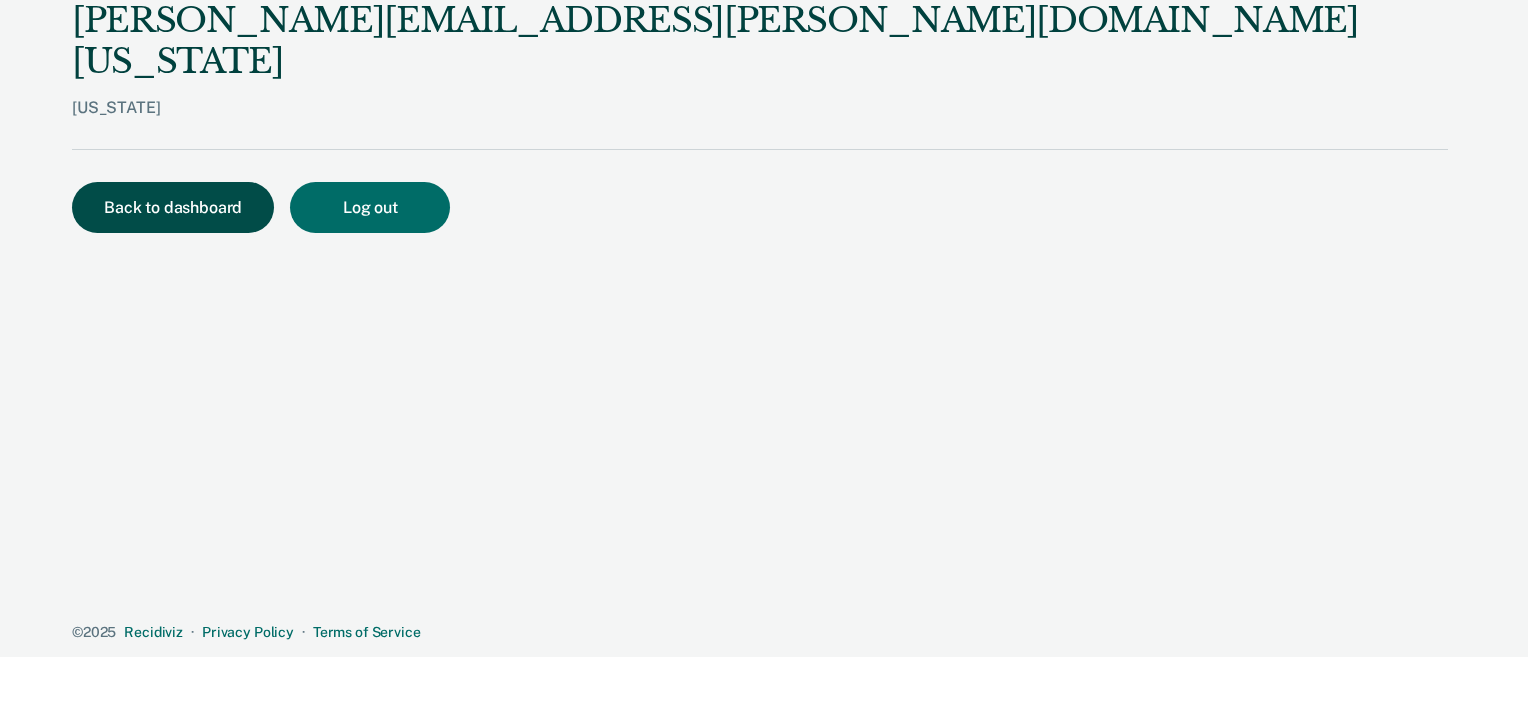 click on "Back to dashboard" at bounding box center (173, 207) 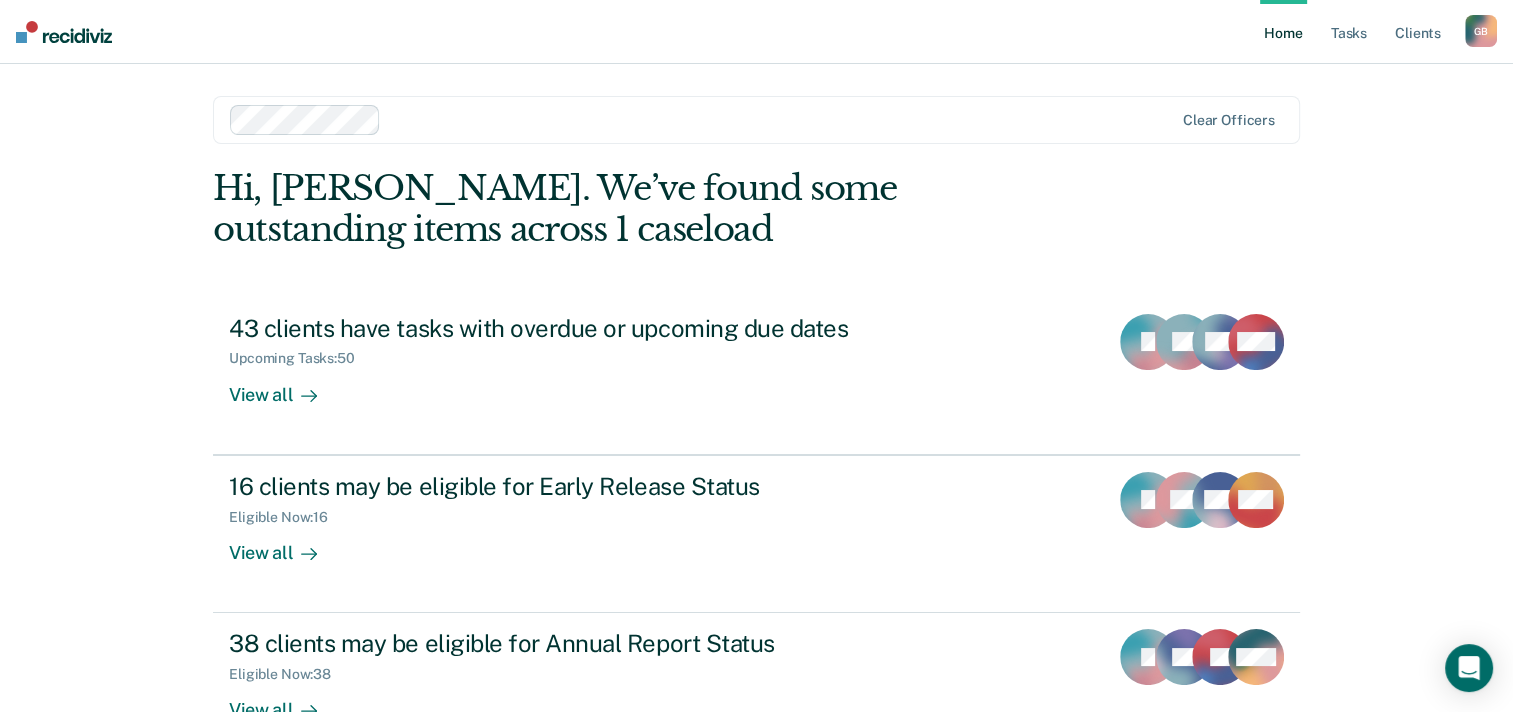 click at bounding box center [781, 119] 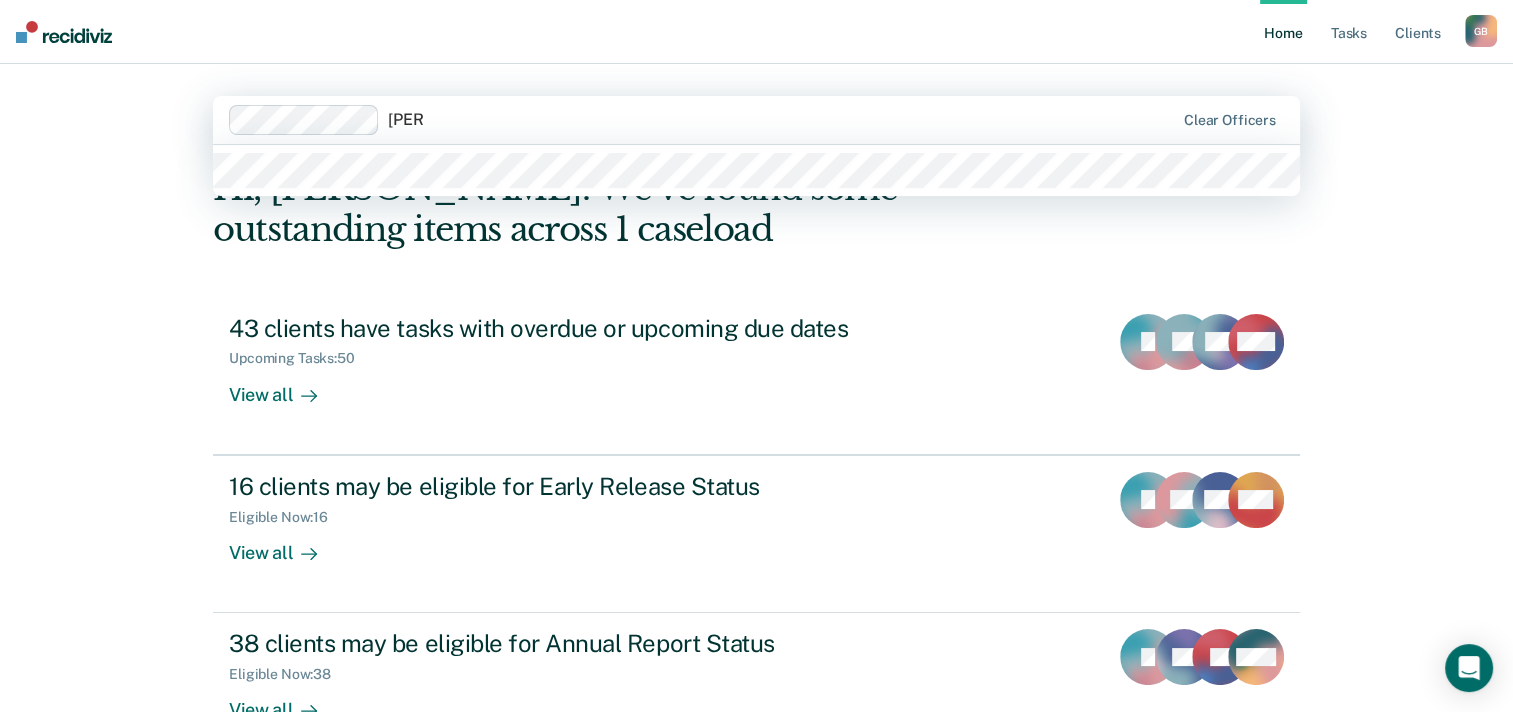 type on "bujold" 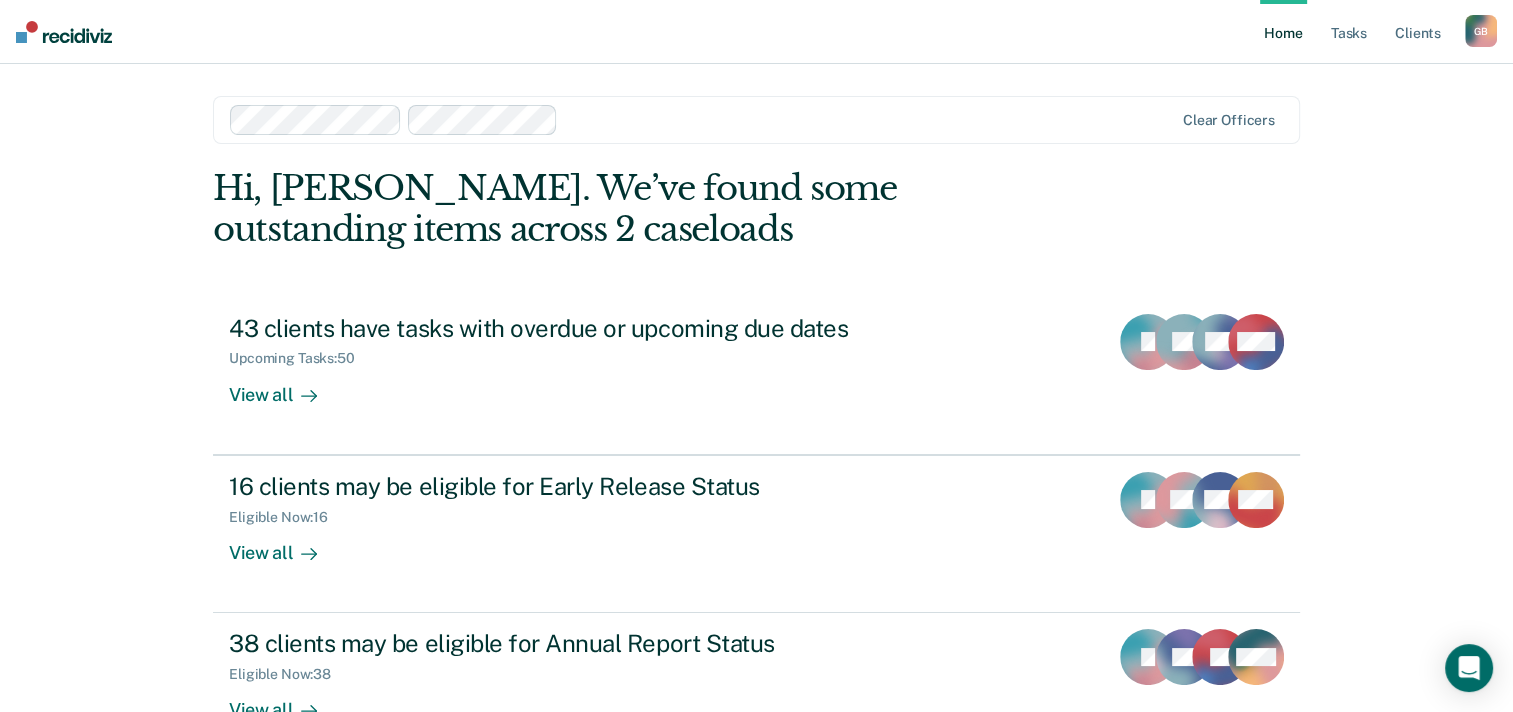 click at bounding box center [869, 119] 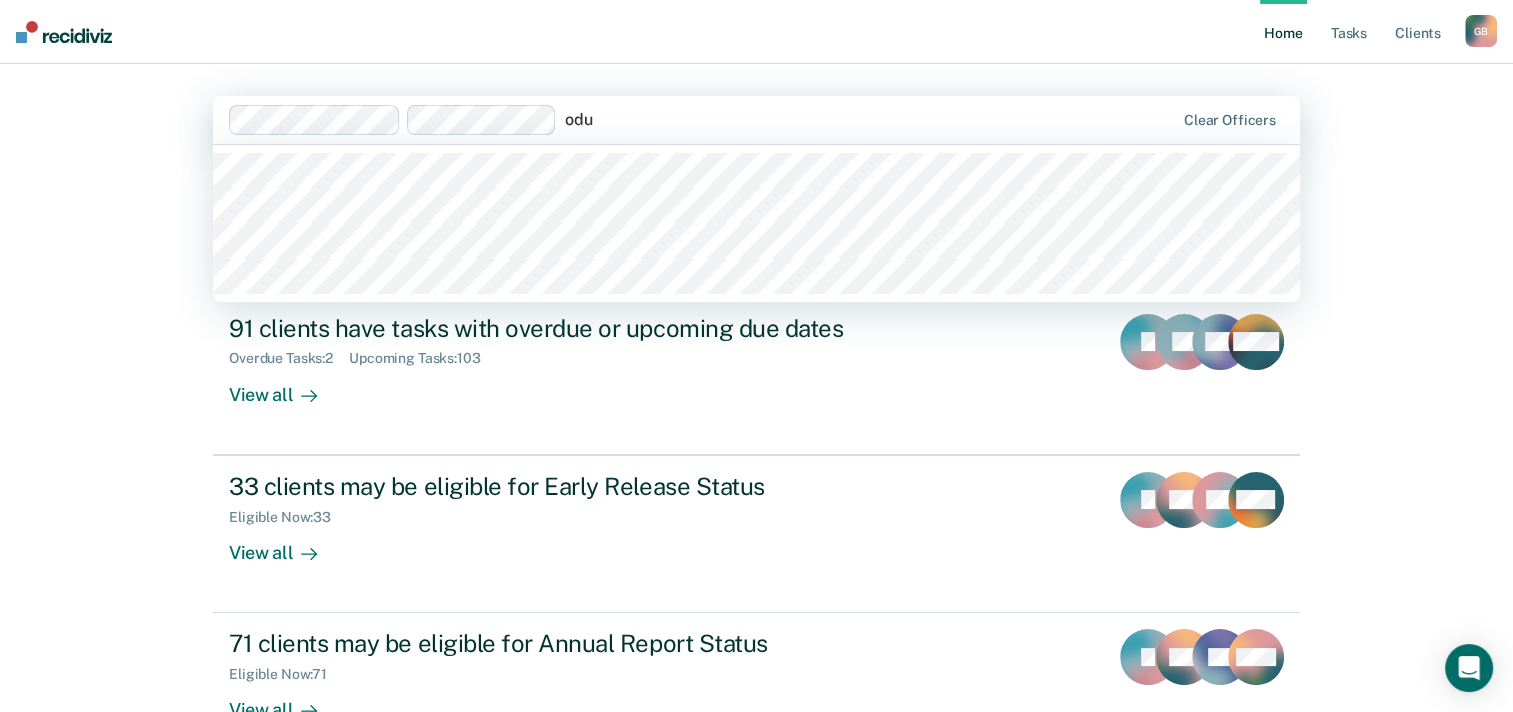 type on "oduk" 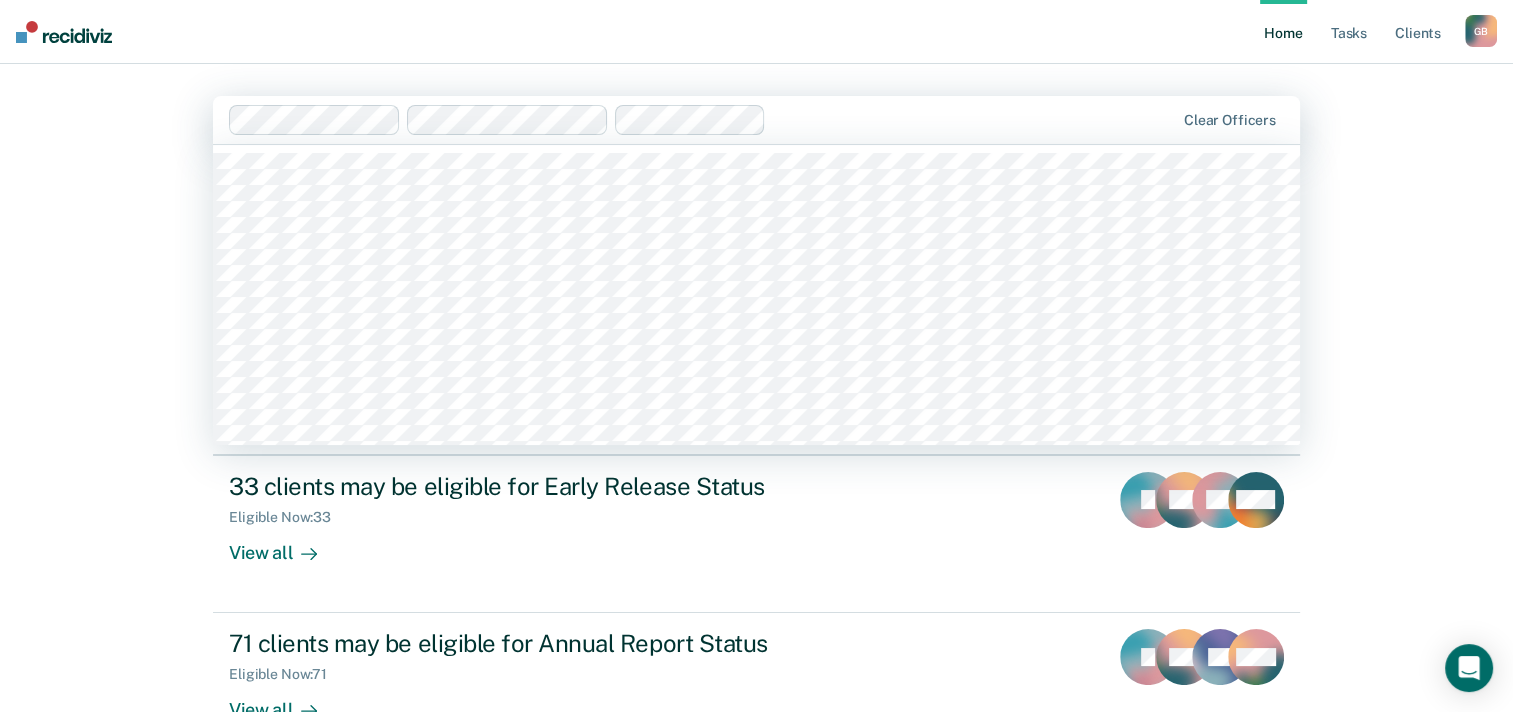 click at bounding box center [974, 119] 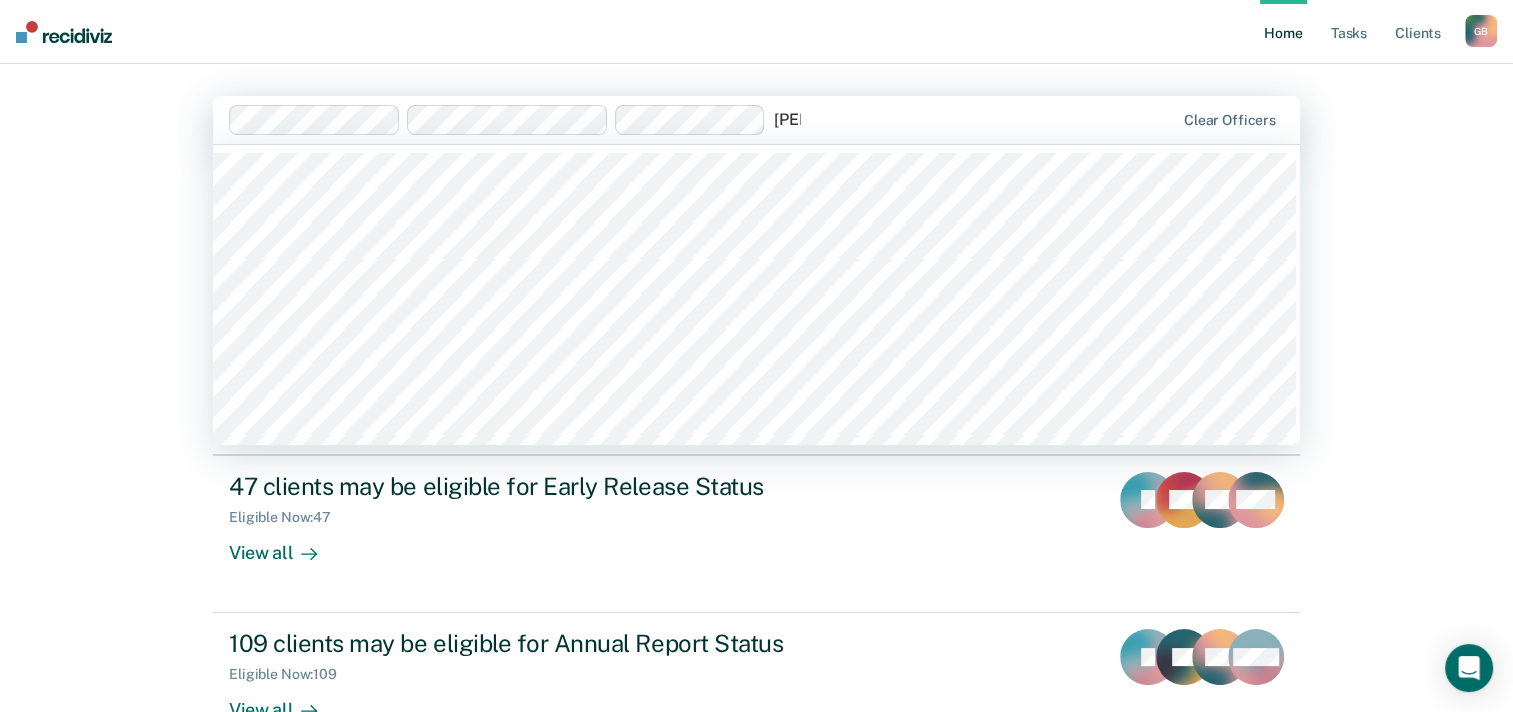 type on "harry" 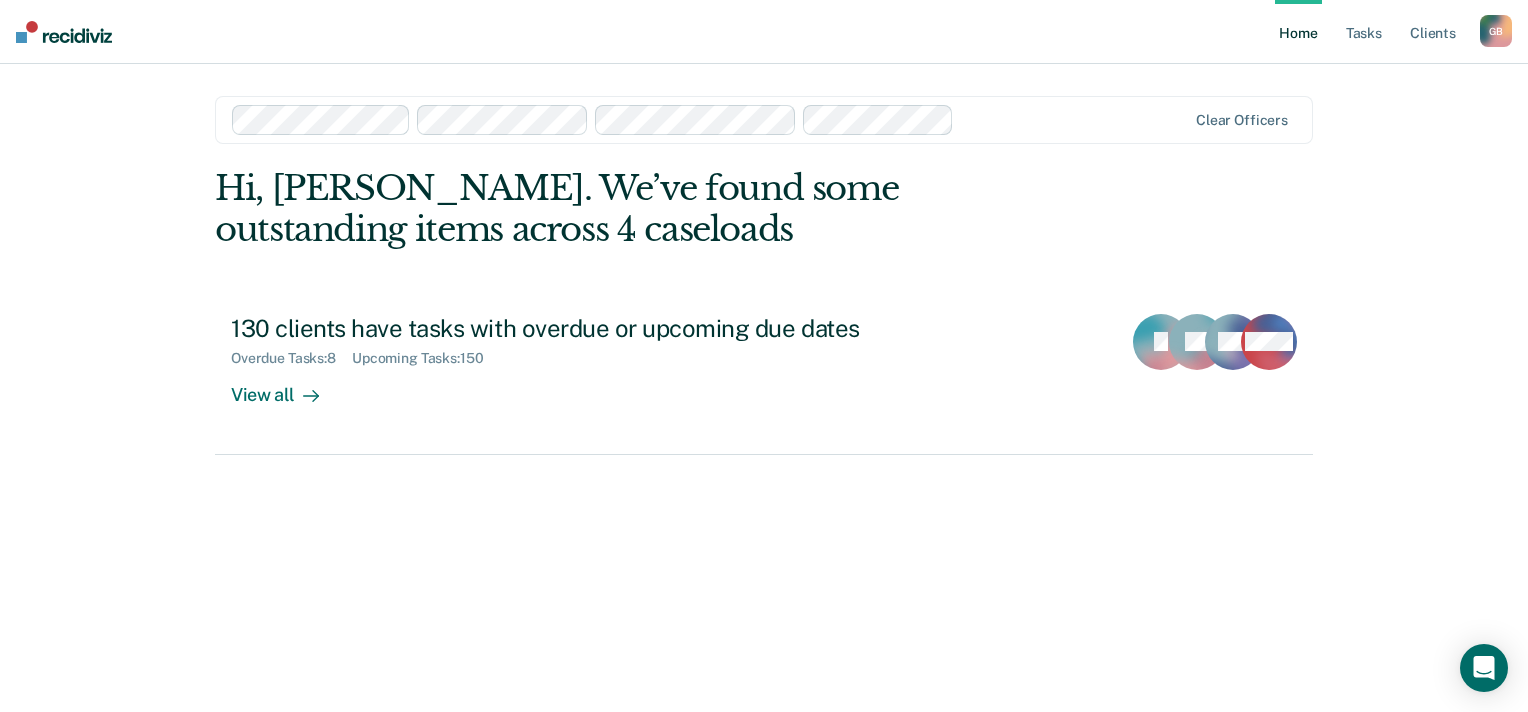 click at bounding box center (1074, 119) 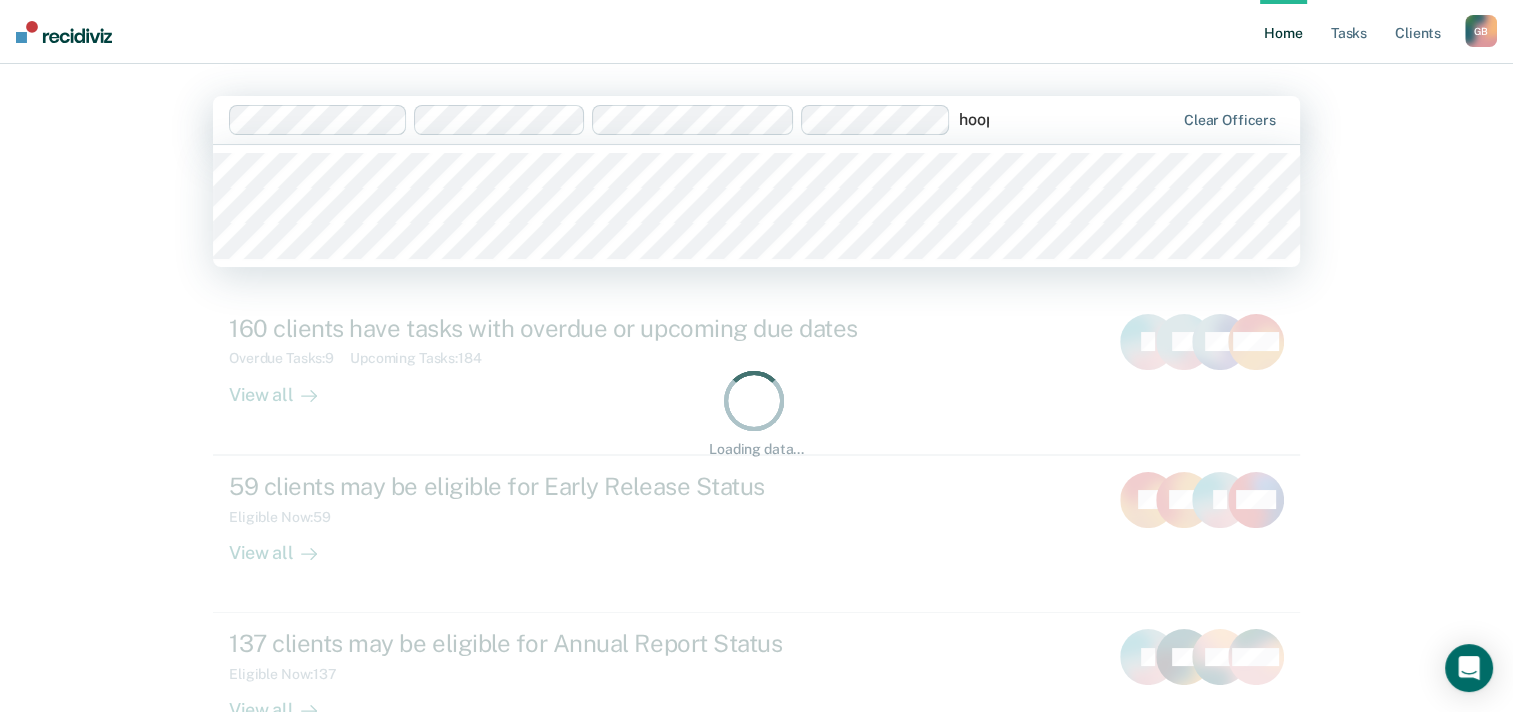 type on "hooper" 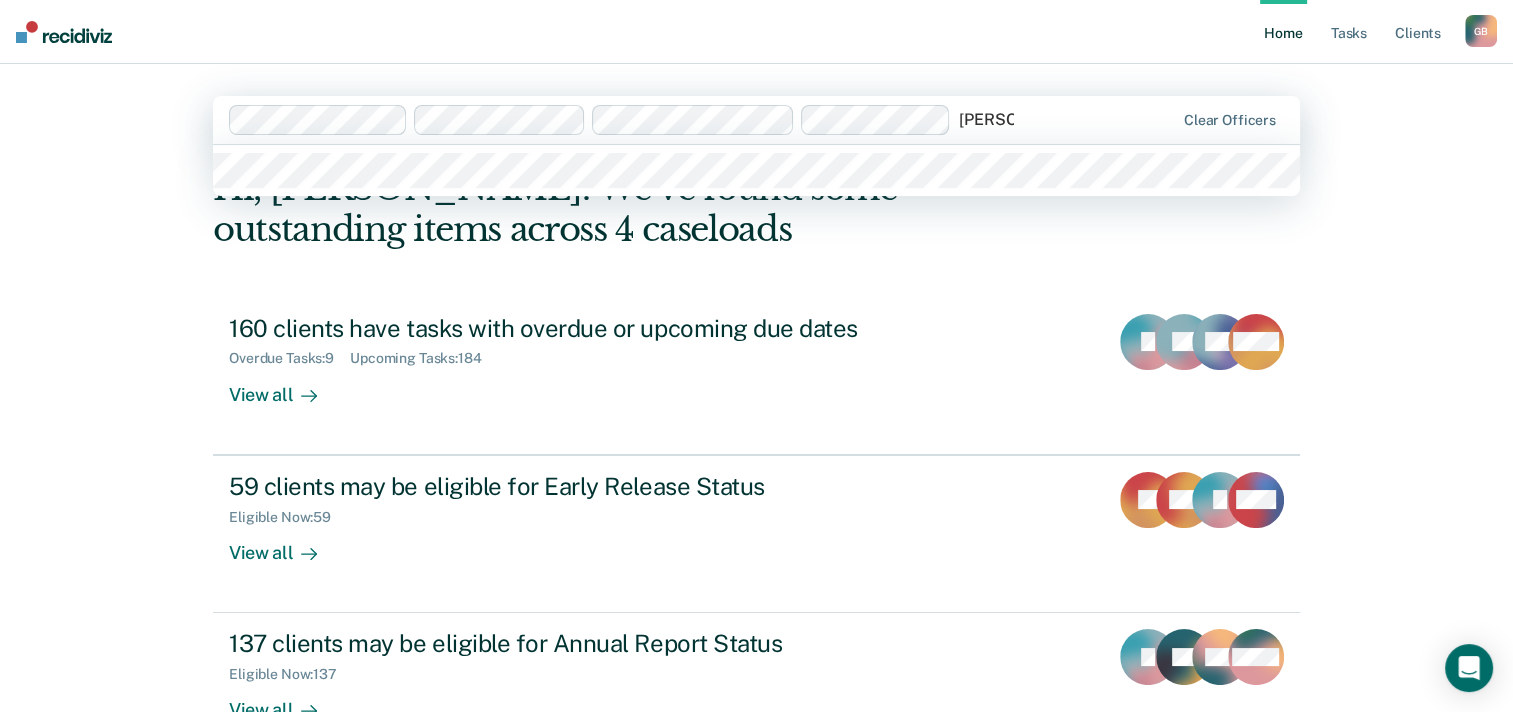 type 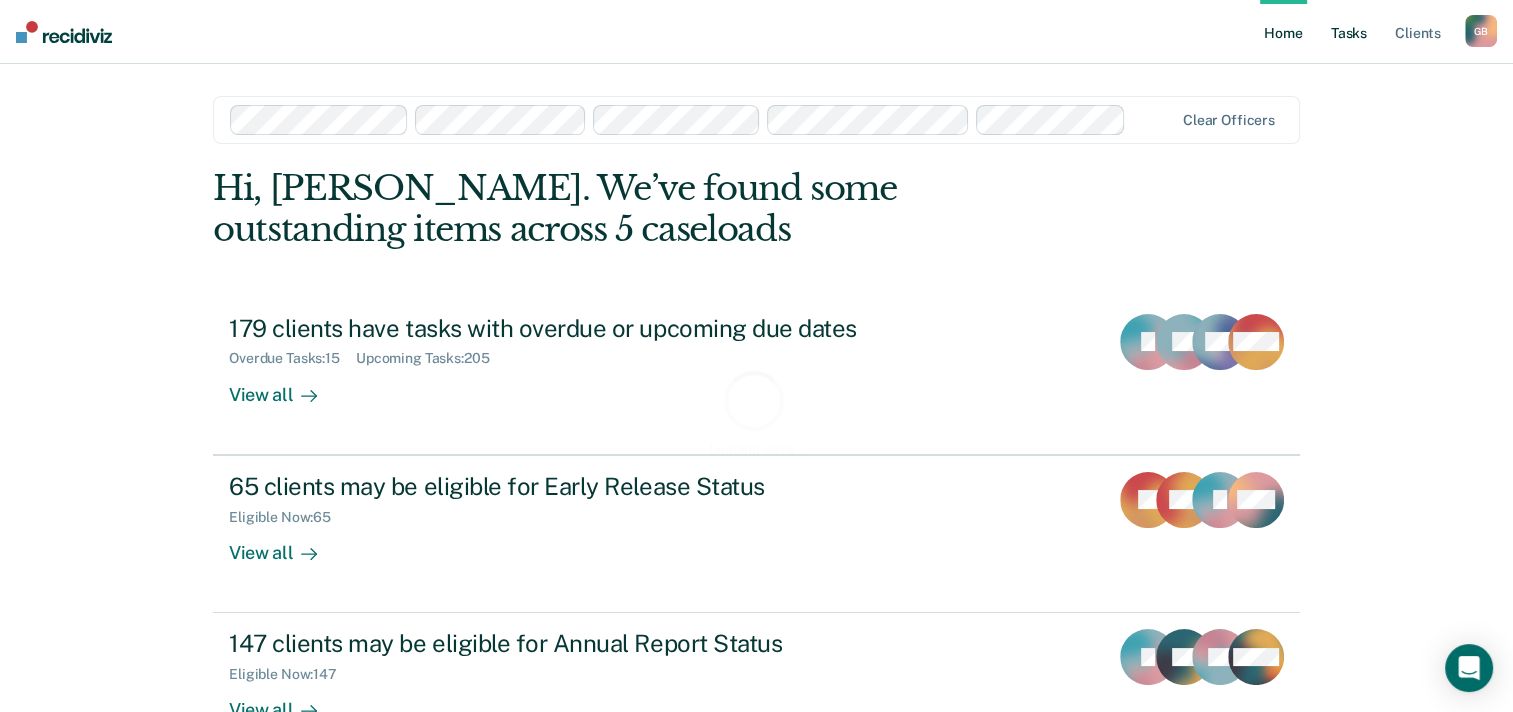 click on "Tasks" at bounding box center [1349, 32] 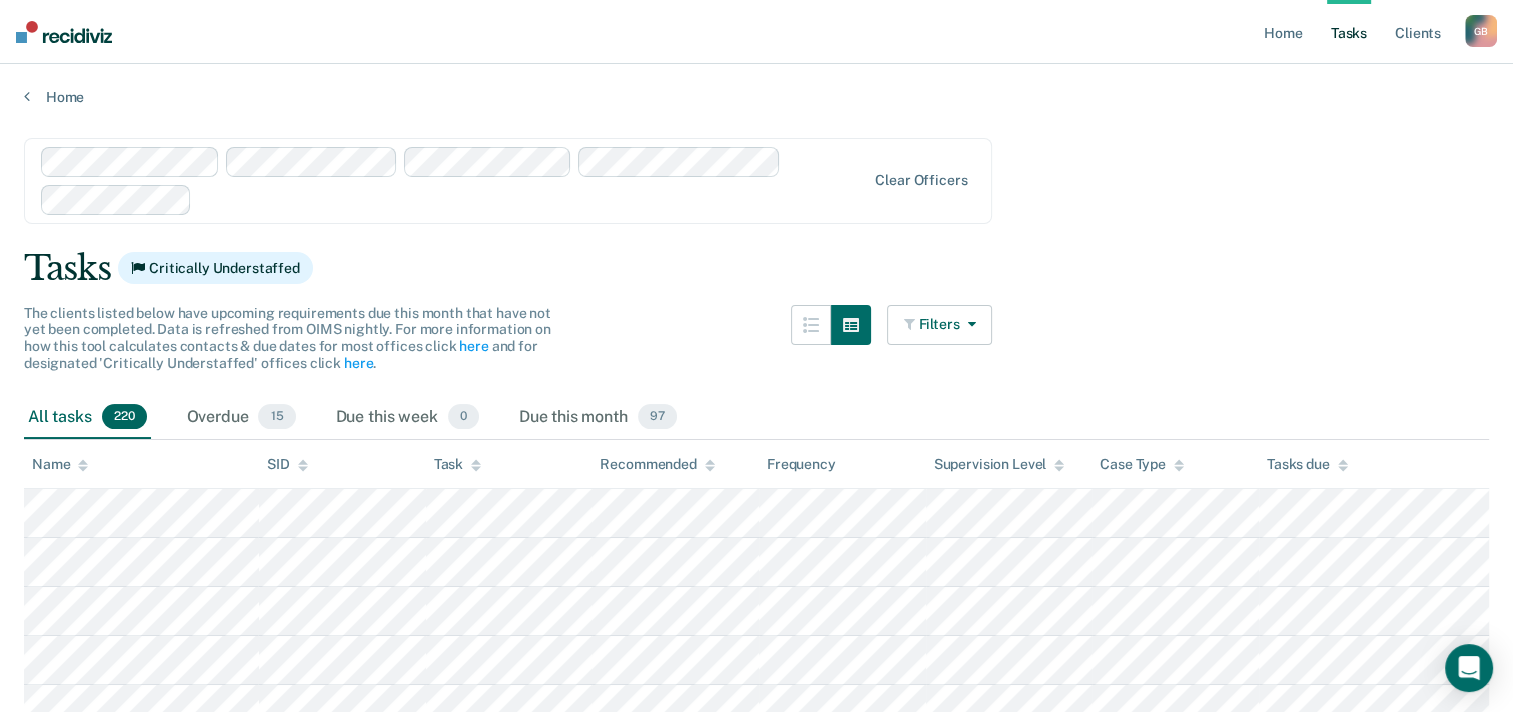 click on "Filters" at bounding box center [940, 325] 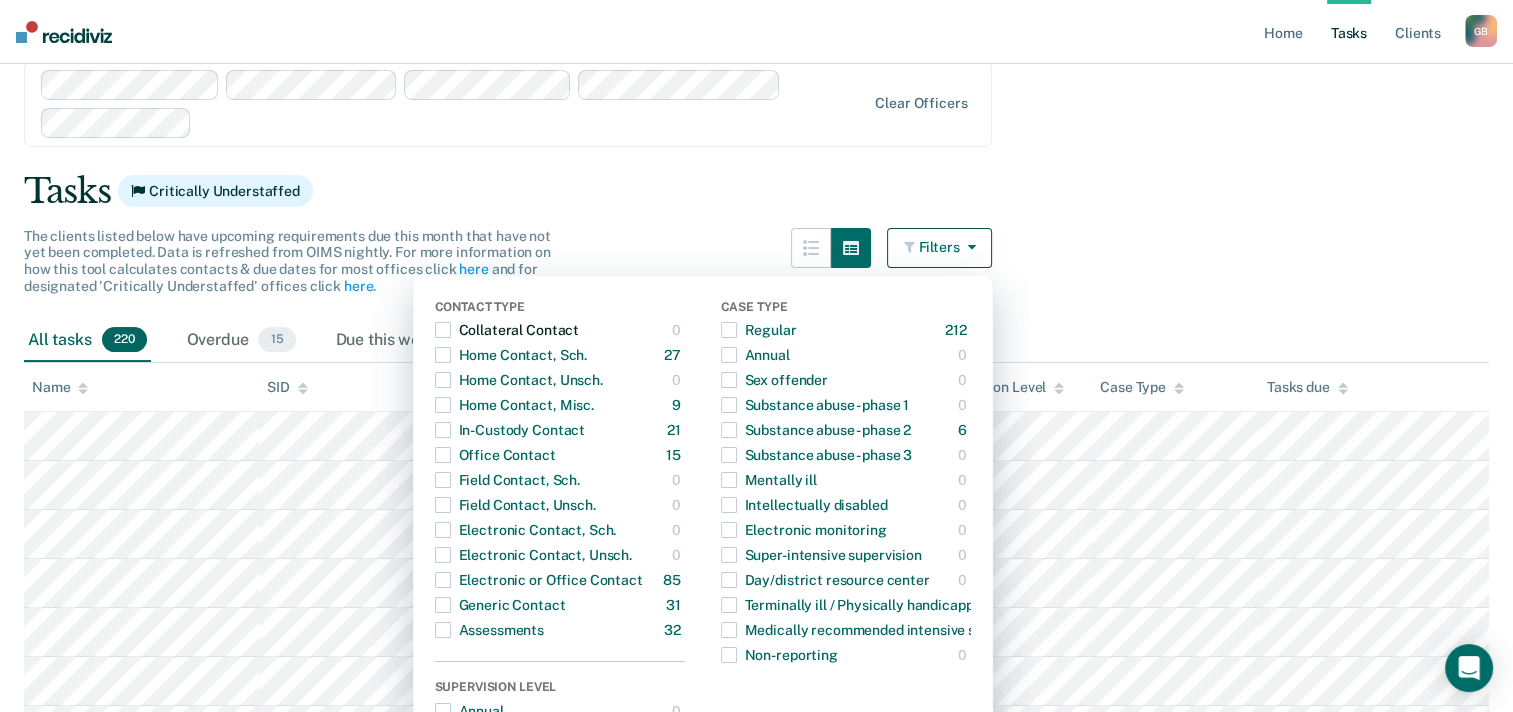 scroll, scrollTop: 200, scrollLeft: 0, axis: vertical 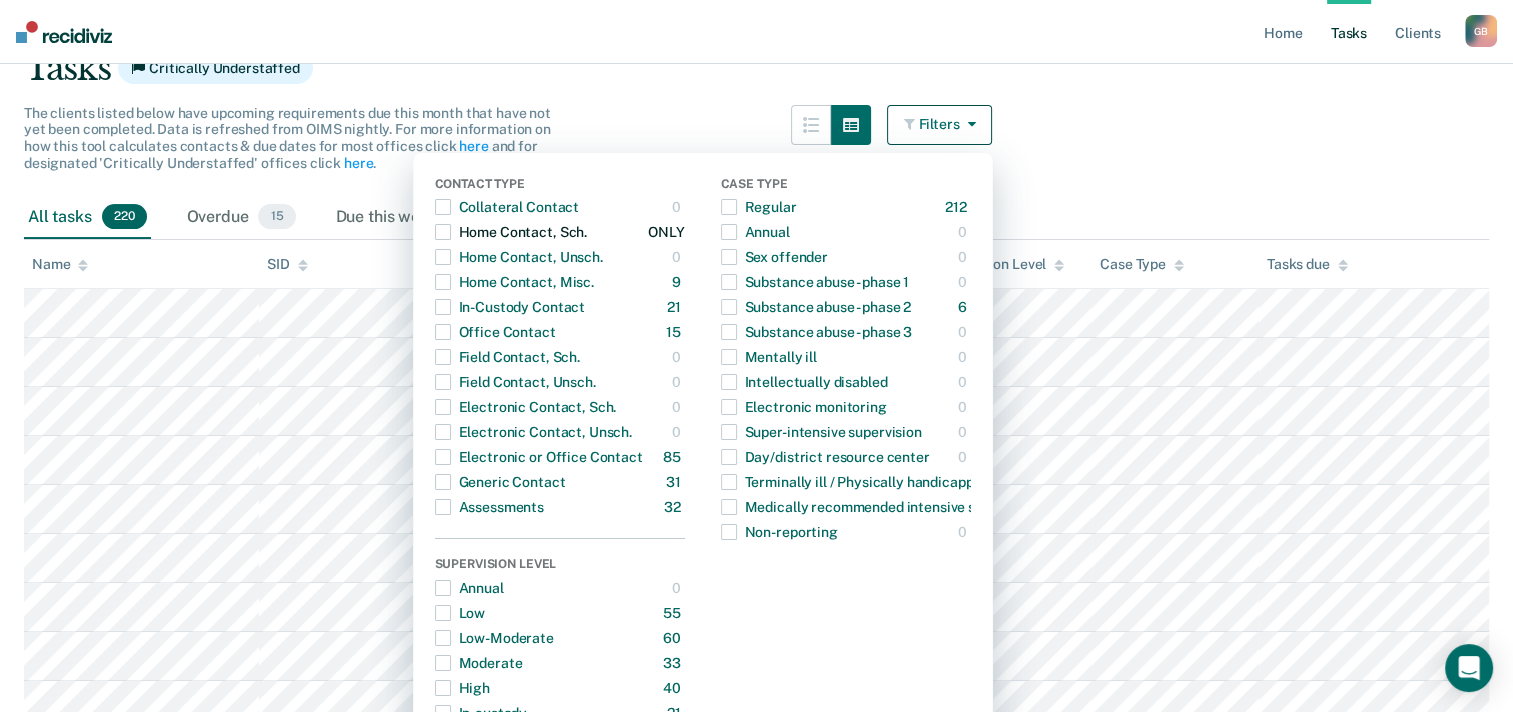 click at bounding box center [443, 232] 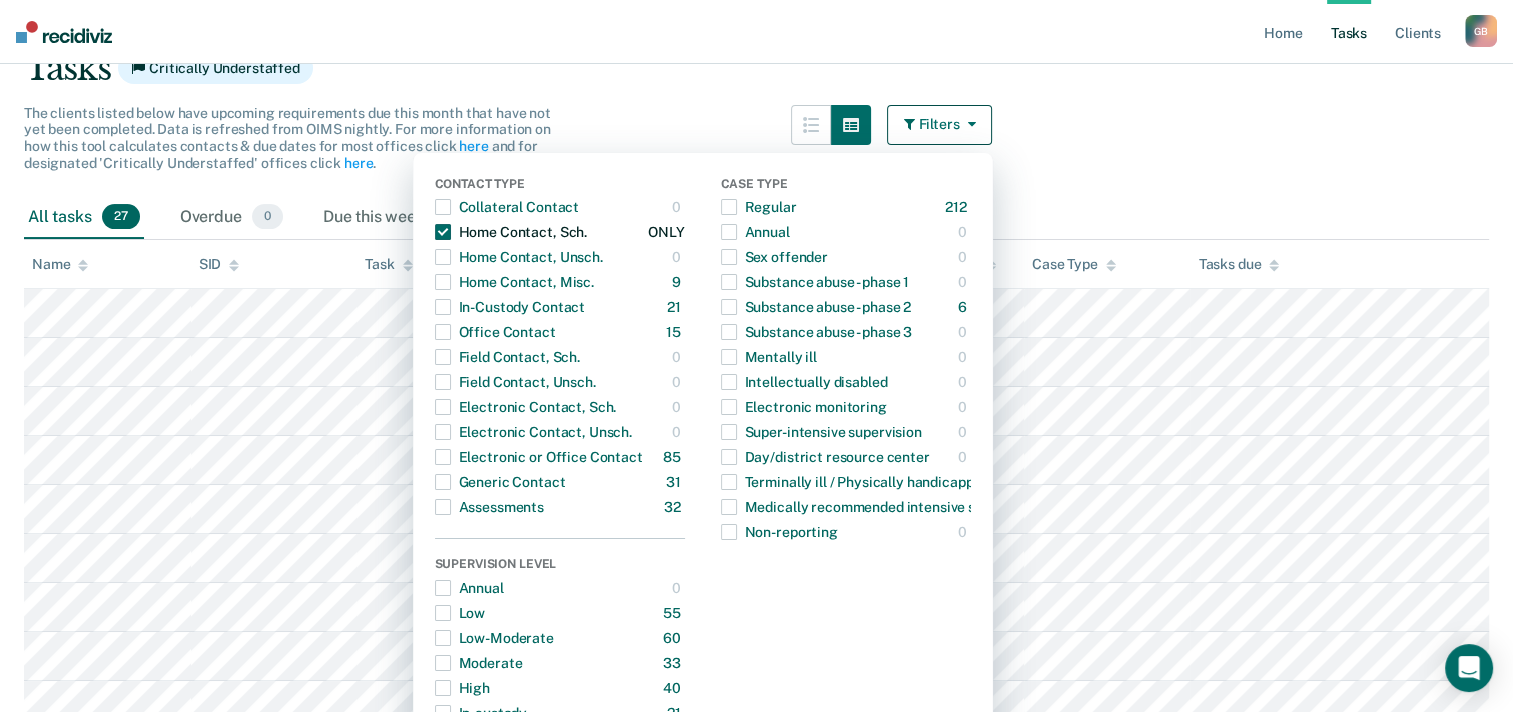 click at bounding box center [443, 232] 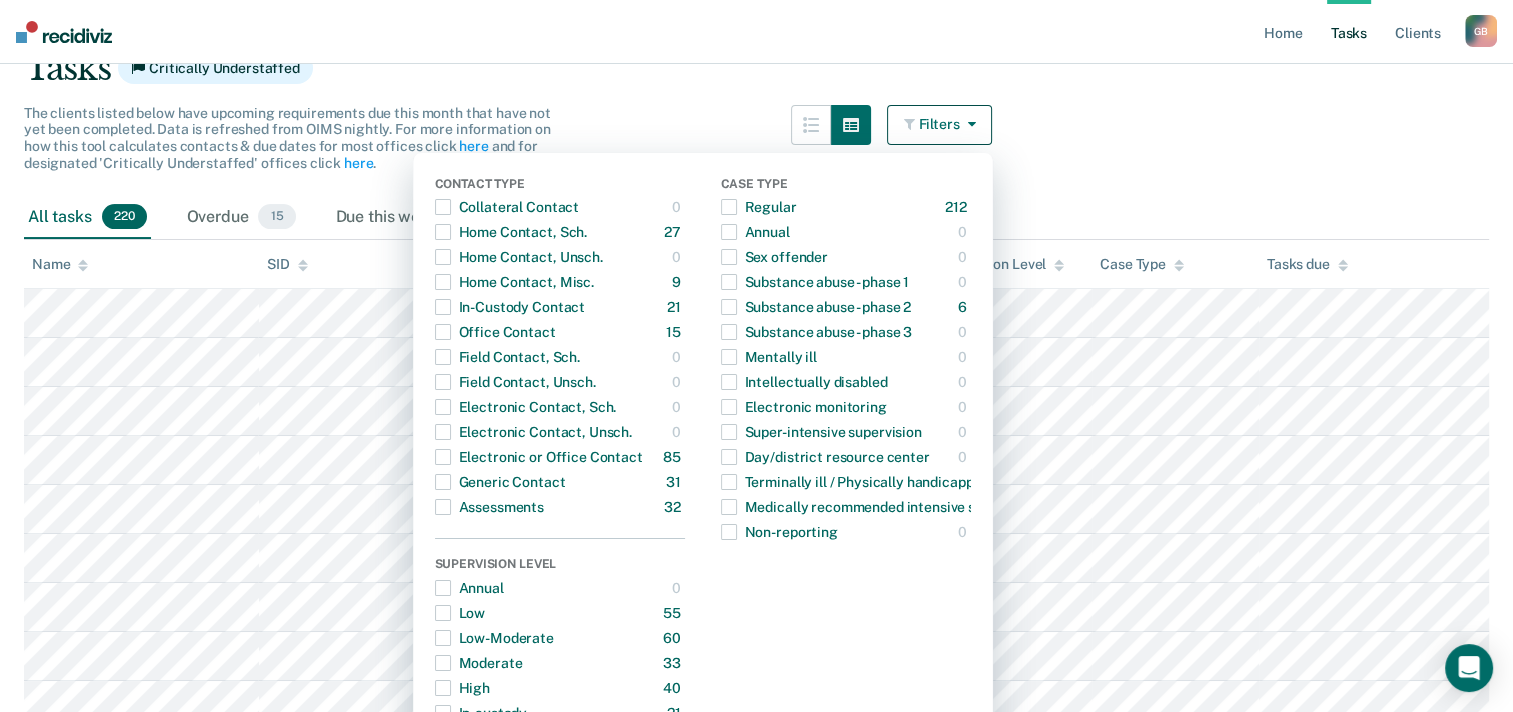 drag, startPoint x: 972, startPoint y: 116, endPoint x: 1207, endPoint y: 101, distance: 235.47824 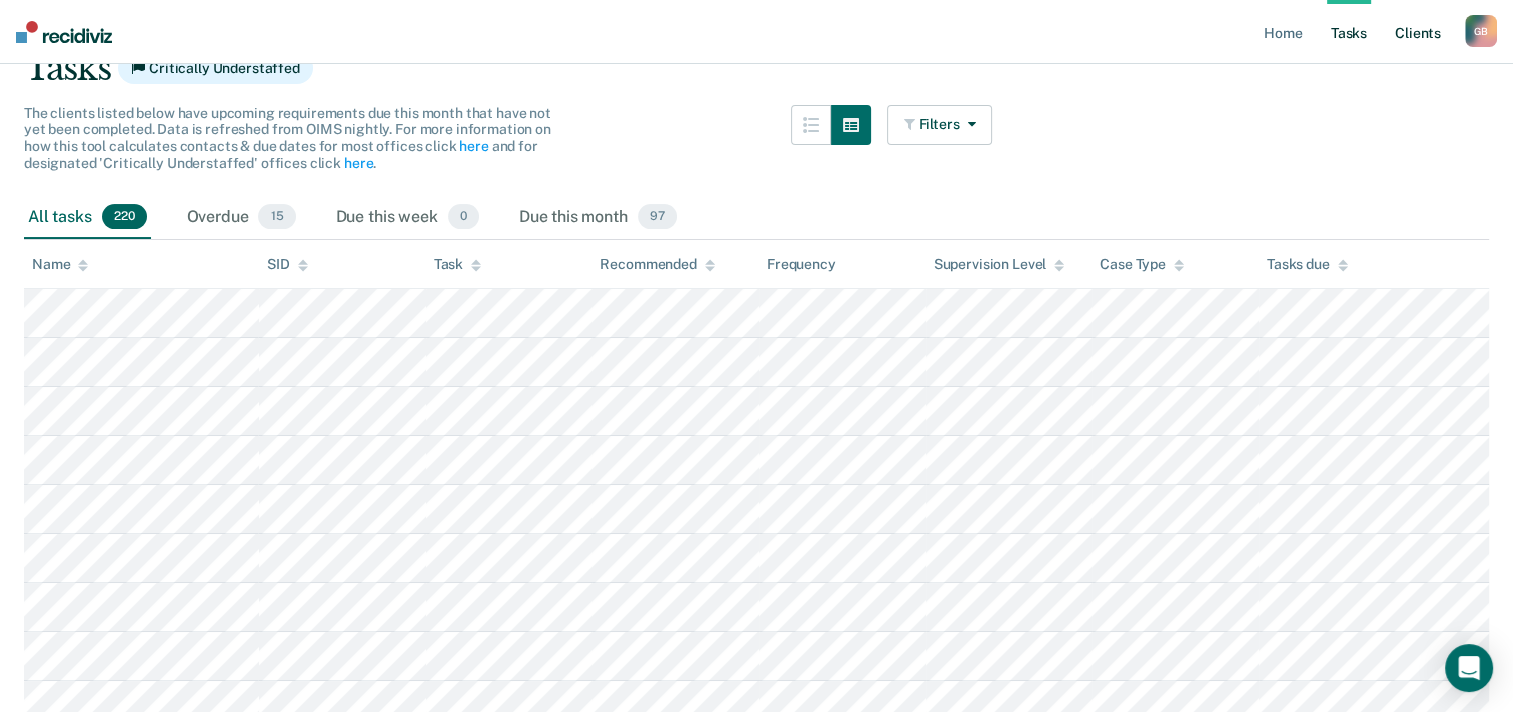 click on "Client s" at bounding box center [1418, 32] 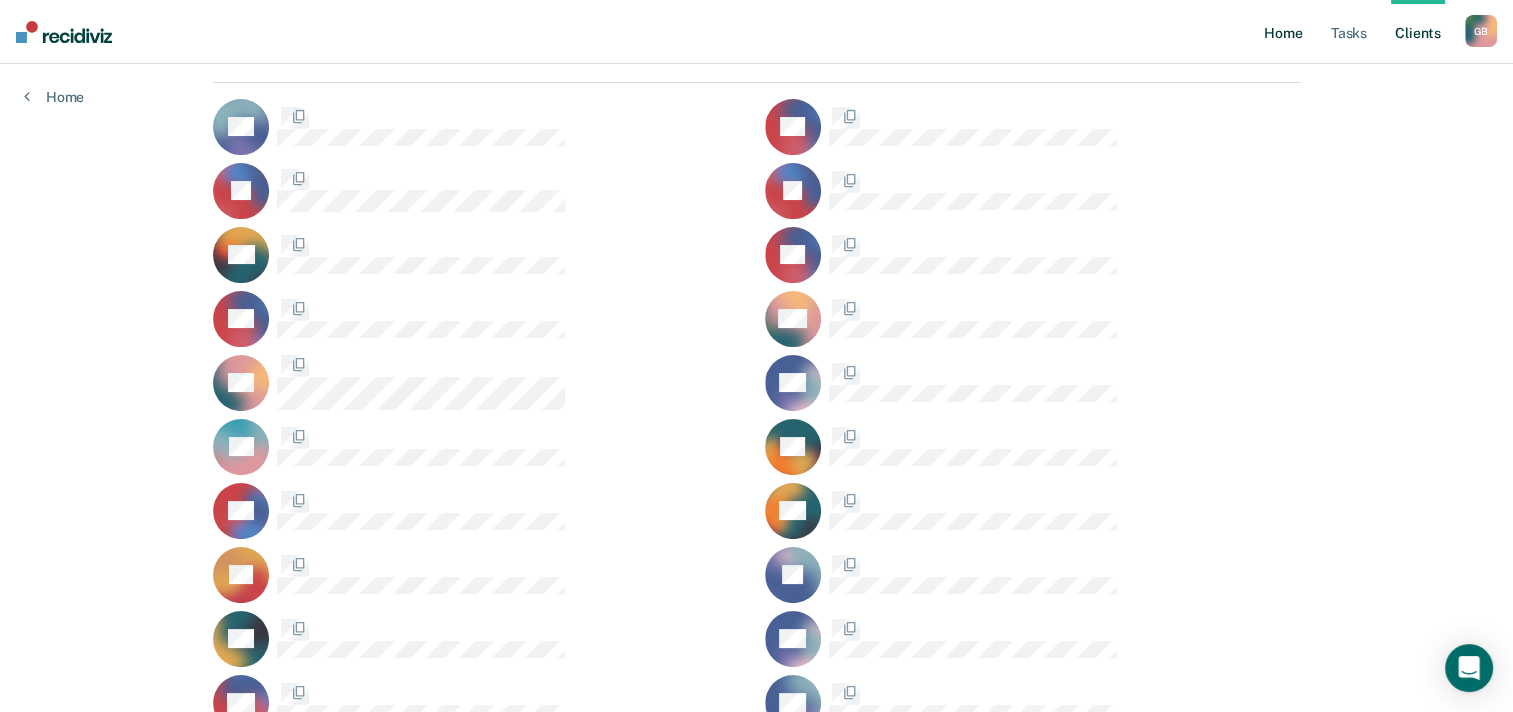 scroll, scrollTop: 0, scrollLeft: 0, axis: both 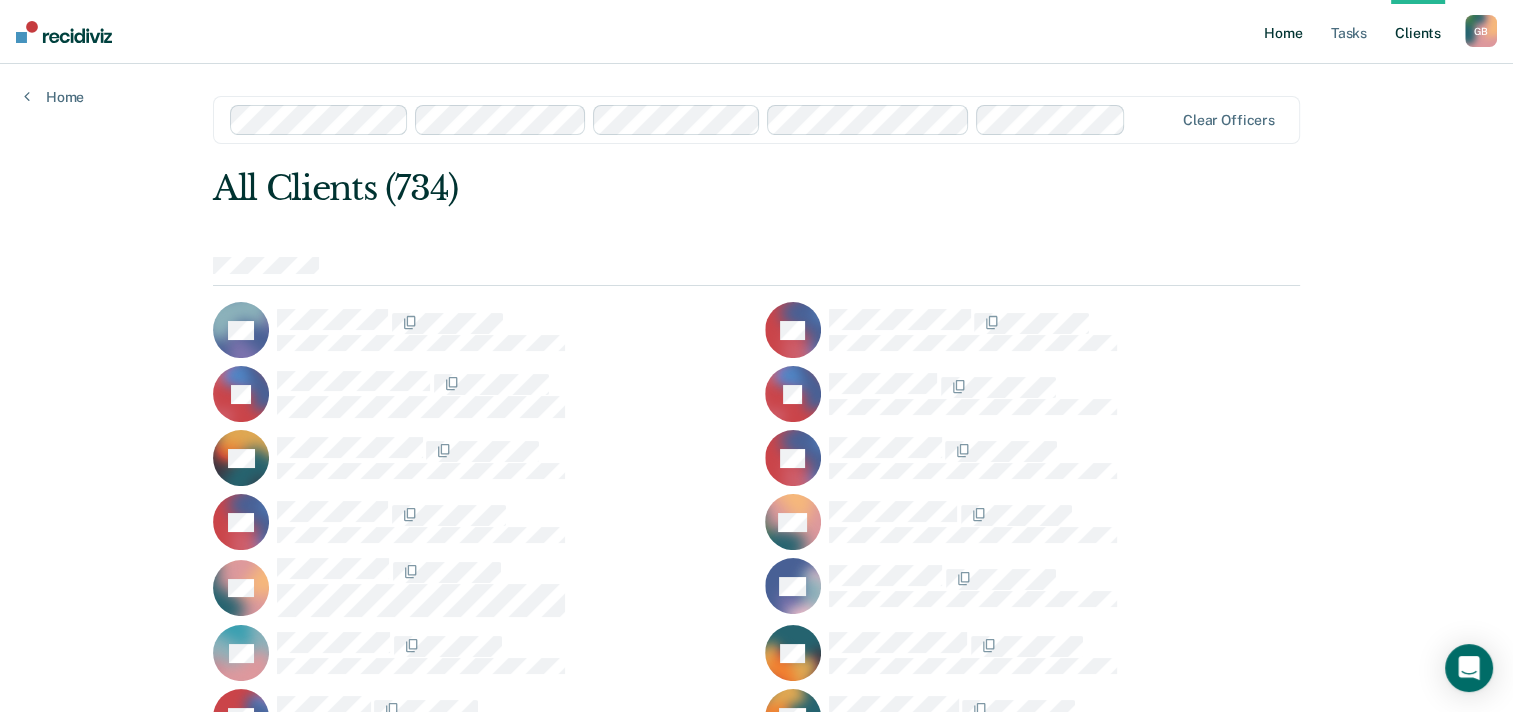 click on "Home" at bounding box center [1283, 32] 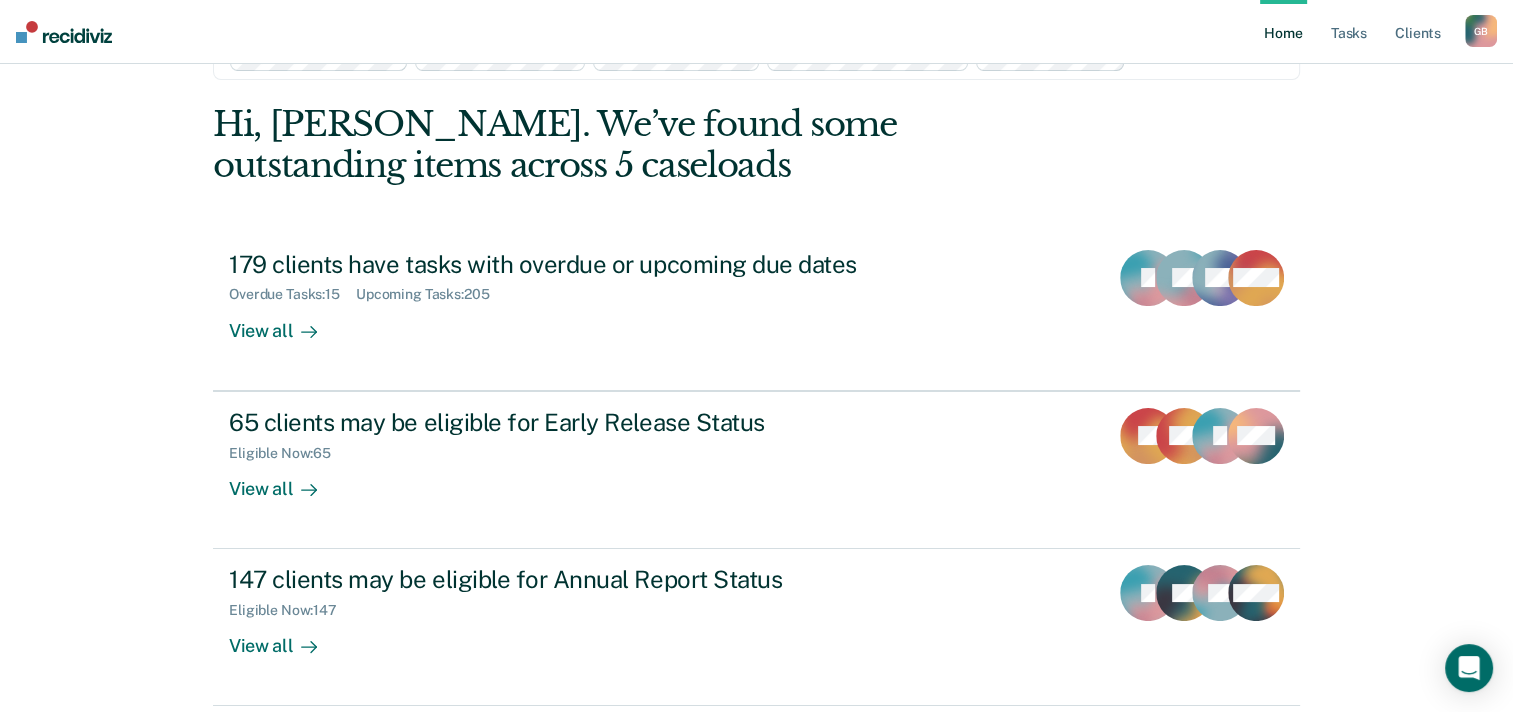 scroll, scrollTop: 0, scrollLeft: 0, axis: both 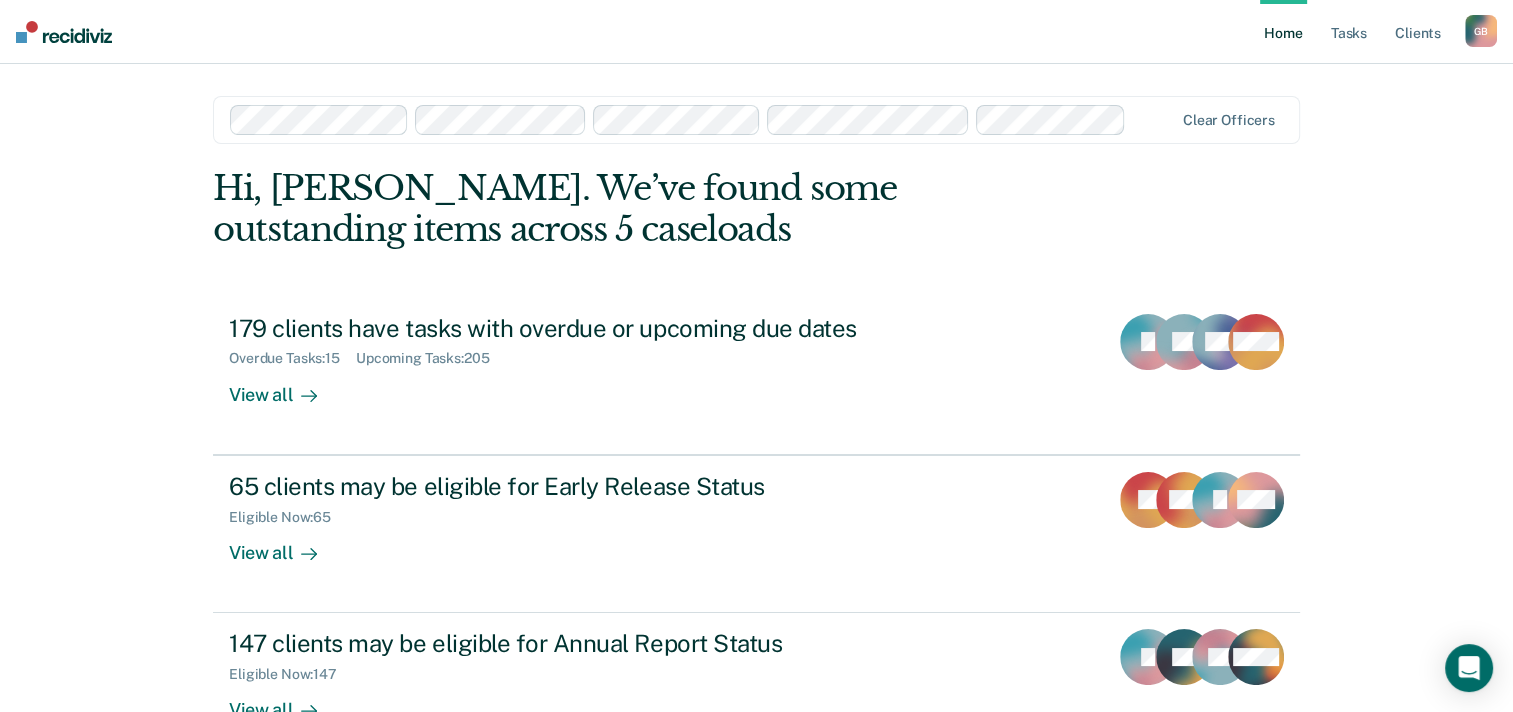 click at bounding box center [64, 32] 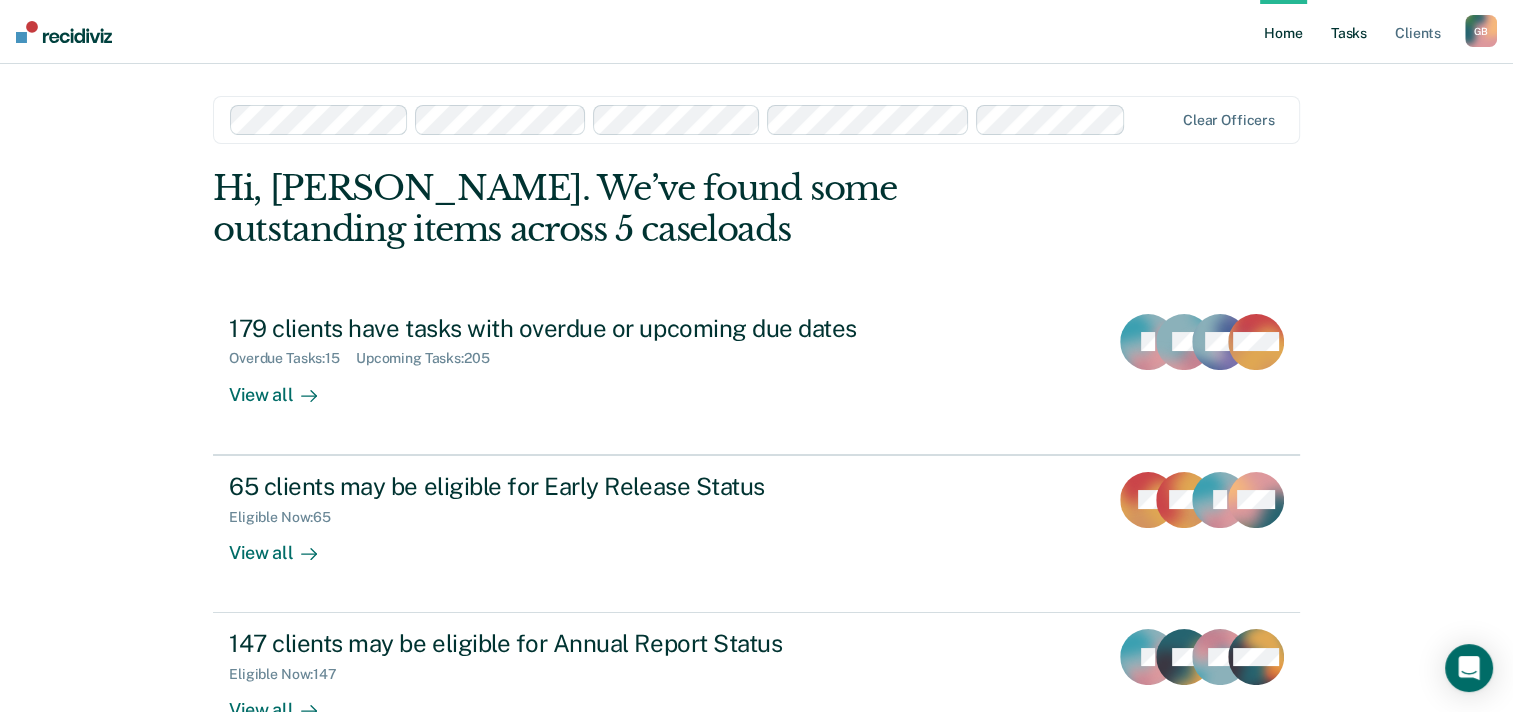 click on "Tasks" at bounding box center (1349, 32) 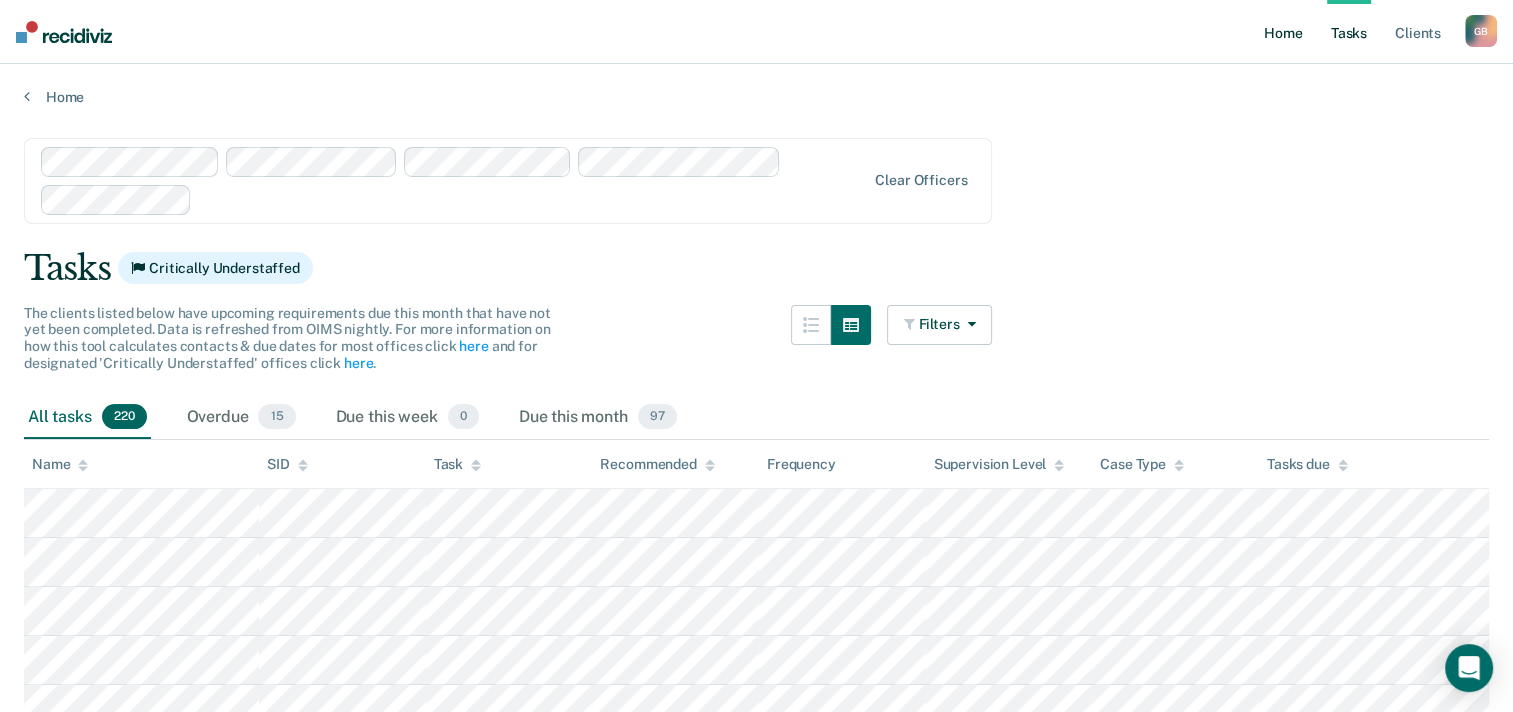 click on "Home" at bounding box center (1283, 32) 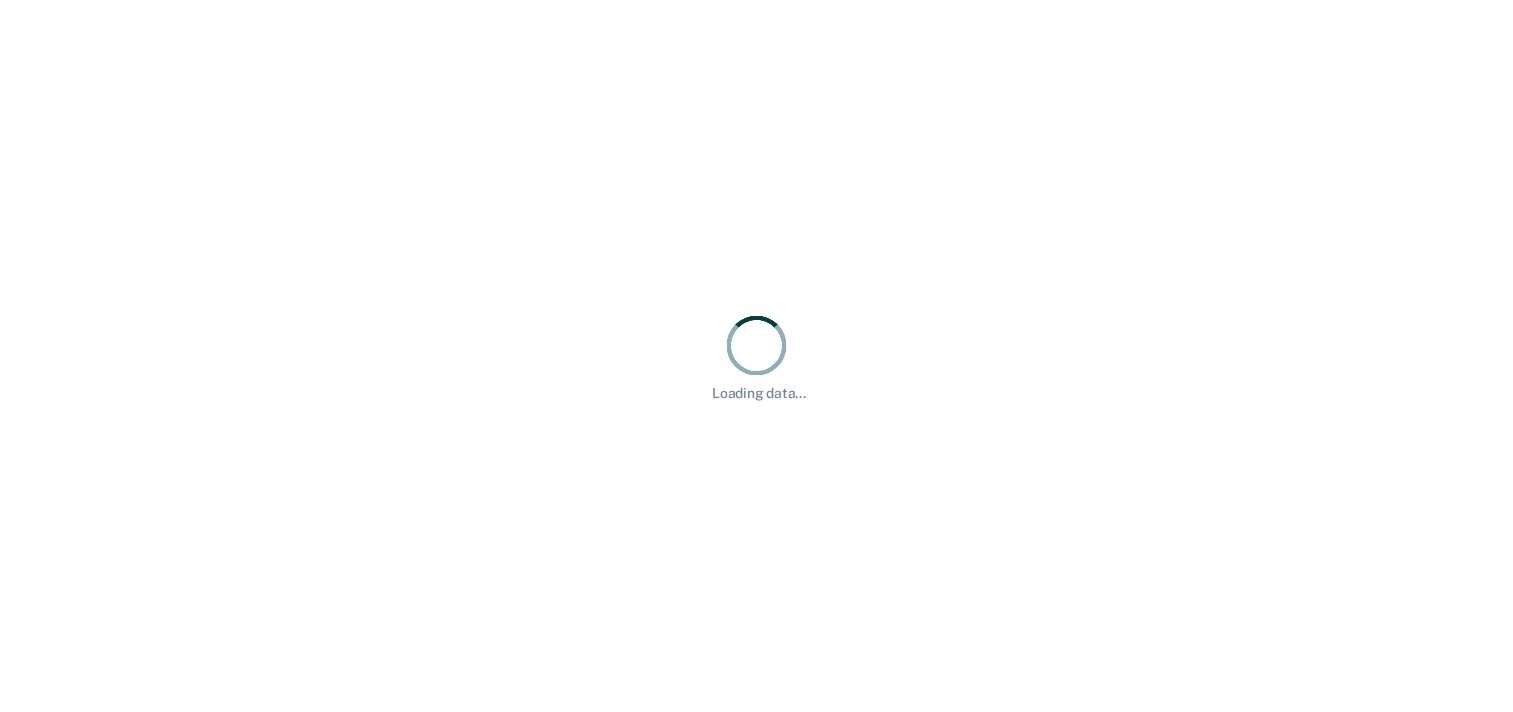 scroll, scrollTop: 0, scrollLeft: 0, axis: both 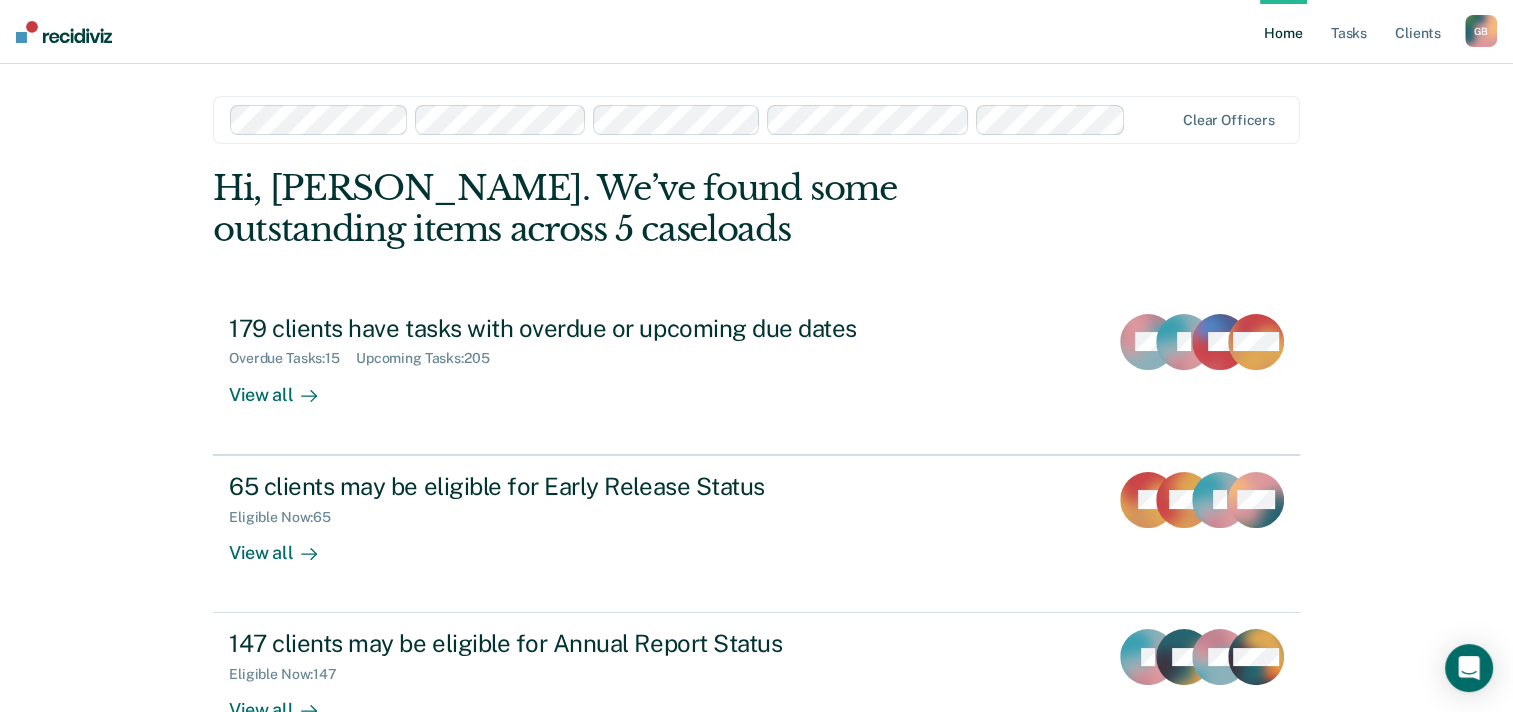 click on "Hi, [PERSON_NAME]. We’ve found some outstanding items across 5 caseloads 179 clients have tasks with overdue or upcoming due dates Overdue Tasks :  15 Upcoming Tasks :  205 View all   AS JJ DT + 217 65 clients may be eligible for Early Release Status Eligible Now :  65 View all   SJ FW [PERSON_NAME] + 62 147 clients may be eligible for Annual Report Status Eligible Now :  147 View all   JJ DF BF + 144" at bounding box center (756, 469) 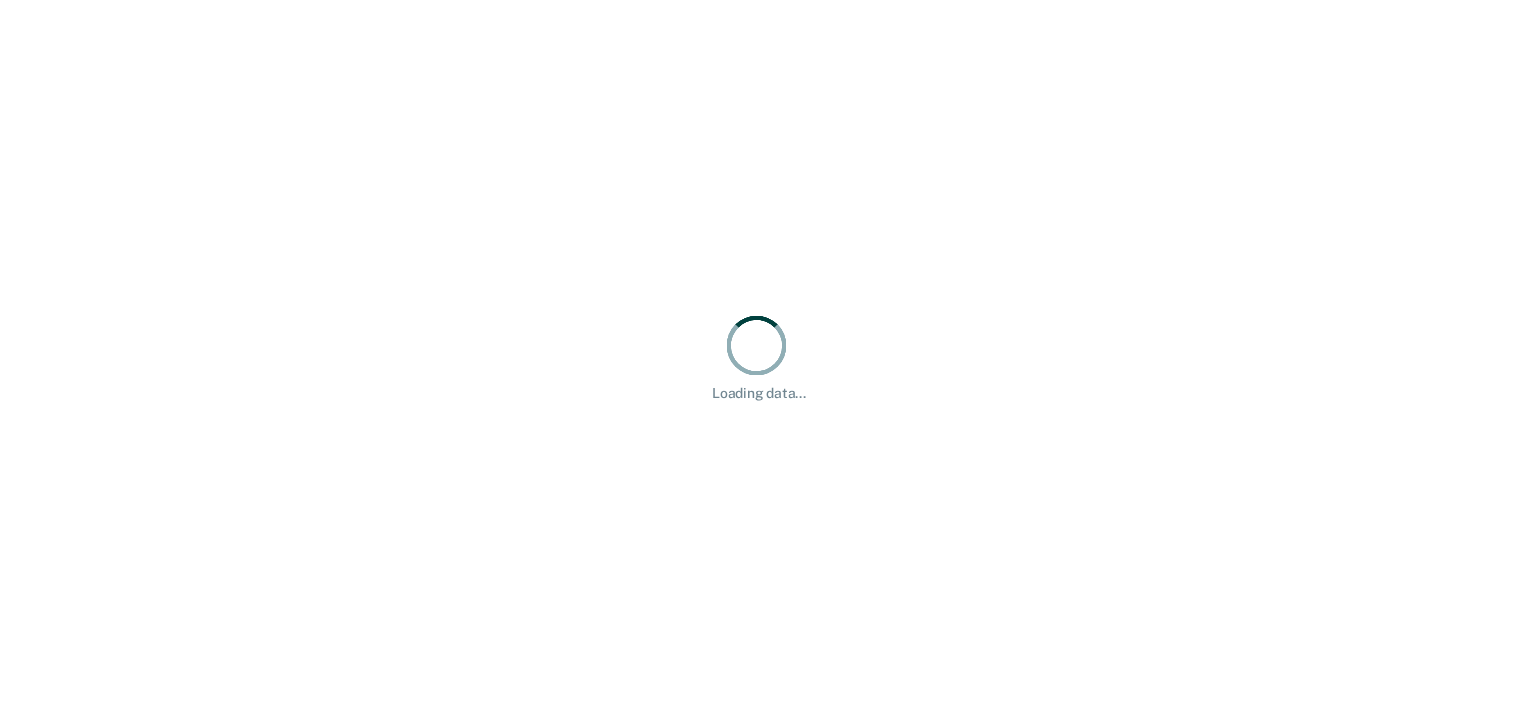 scroll, scrollTop: 0, scrollLeft: 0, axis: both 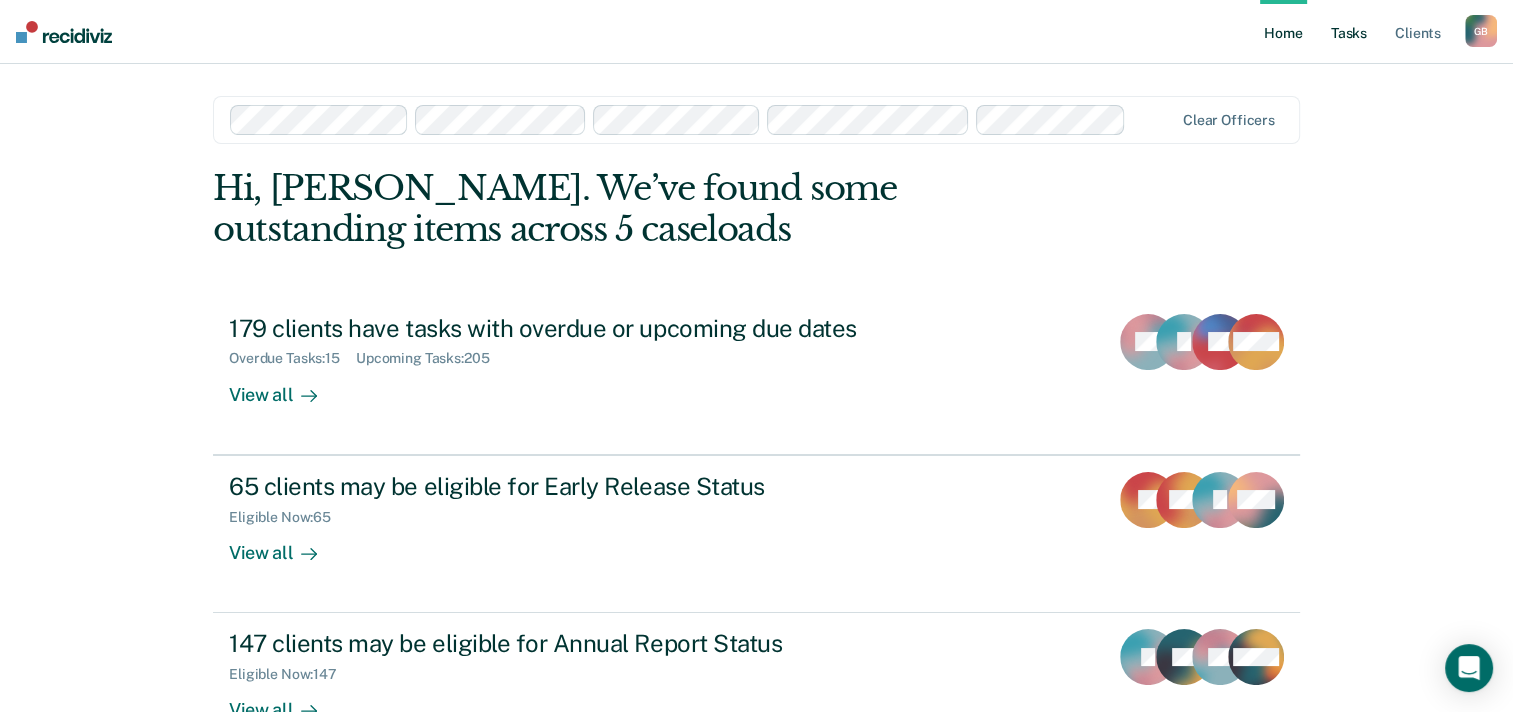 click on "Tasks" at bounding box center (1349, 32) 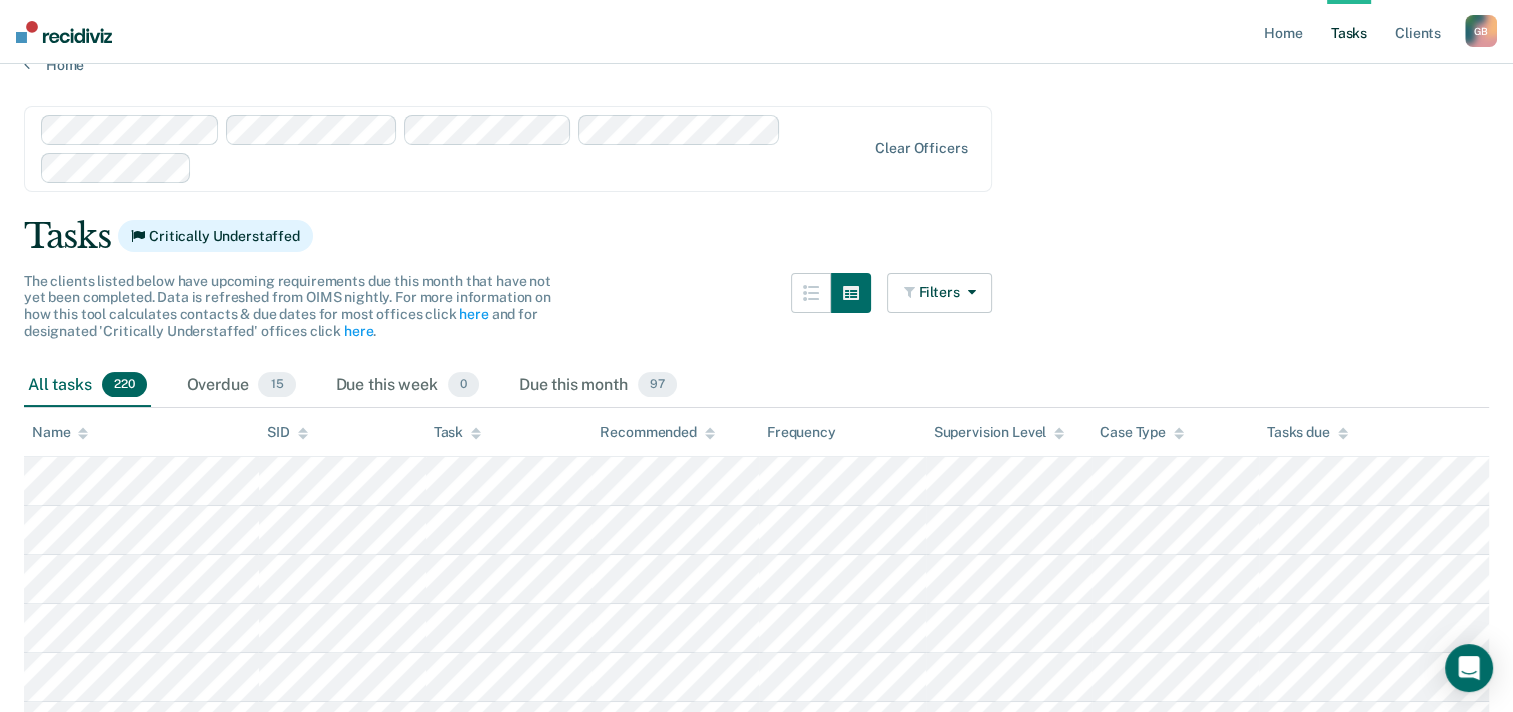 scroll, scrollTop: 0, scrollLeft: 0, axis: both 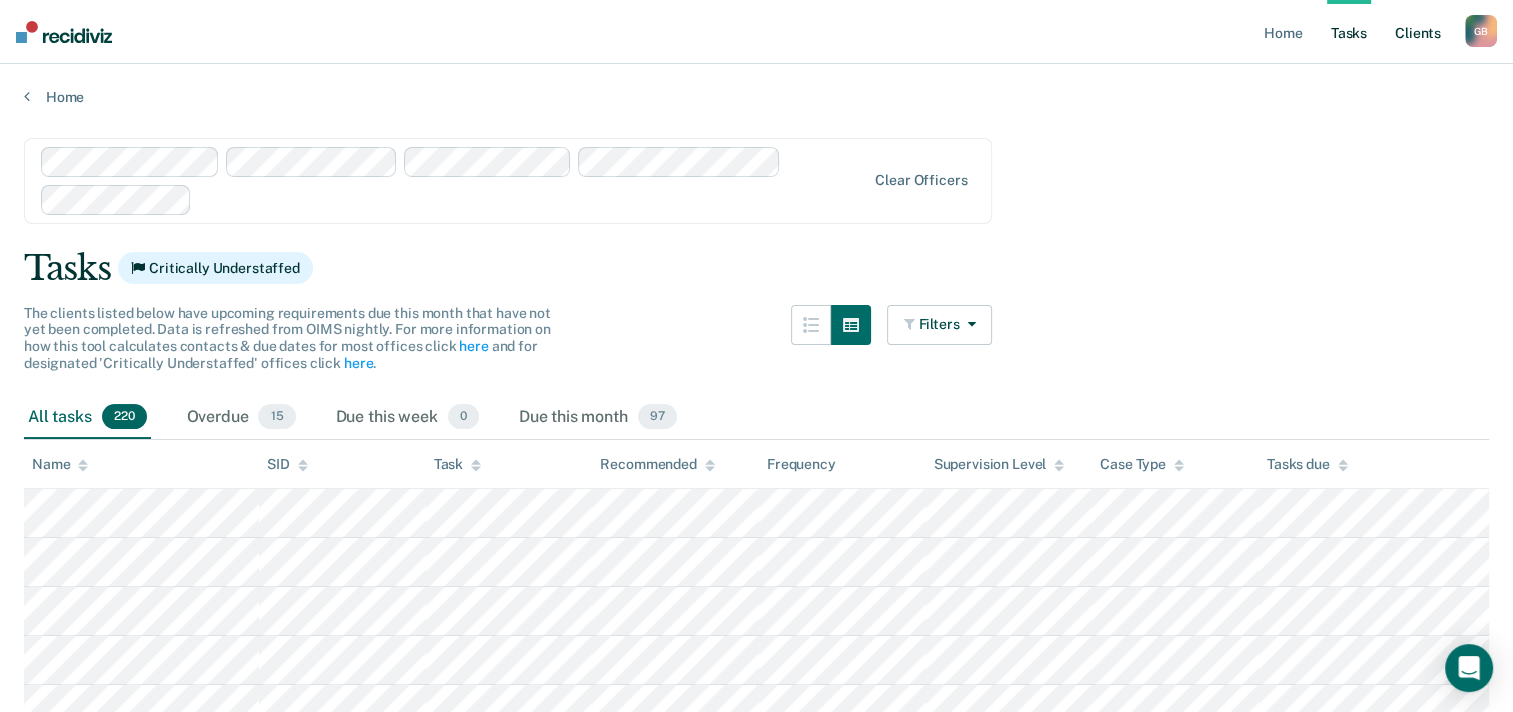 click on "Client s" at bounding box center (1418, 32) 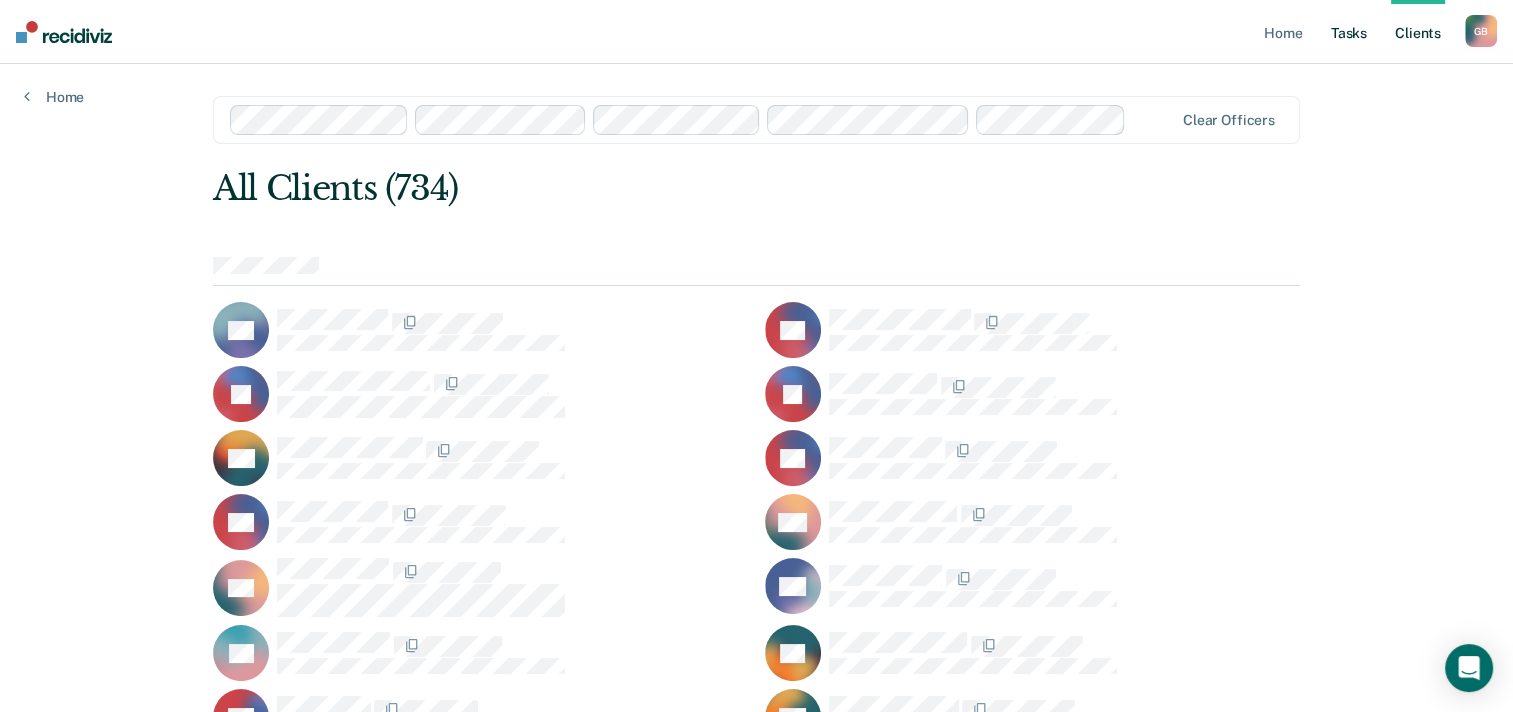 click on "Tasks" at bounding box center (1349, 32) 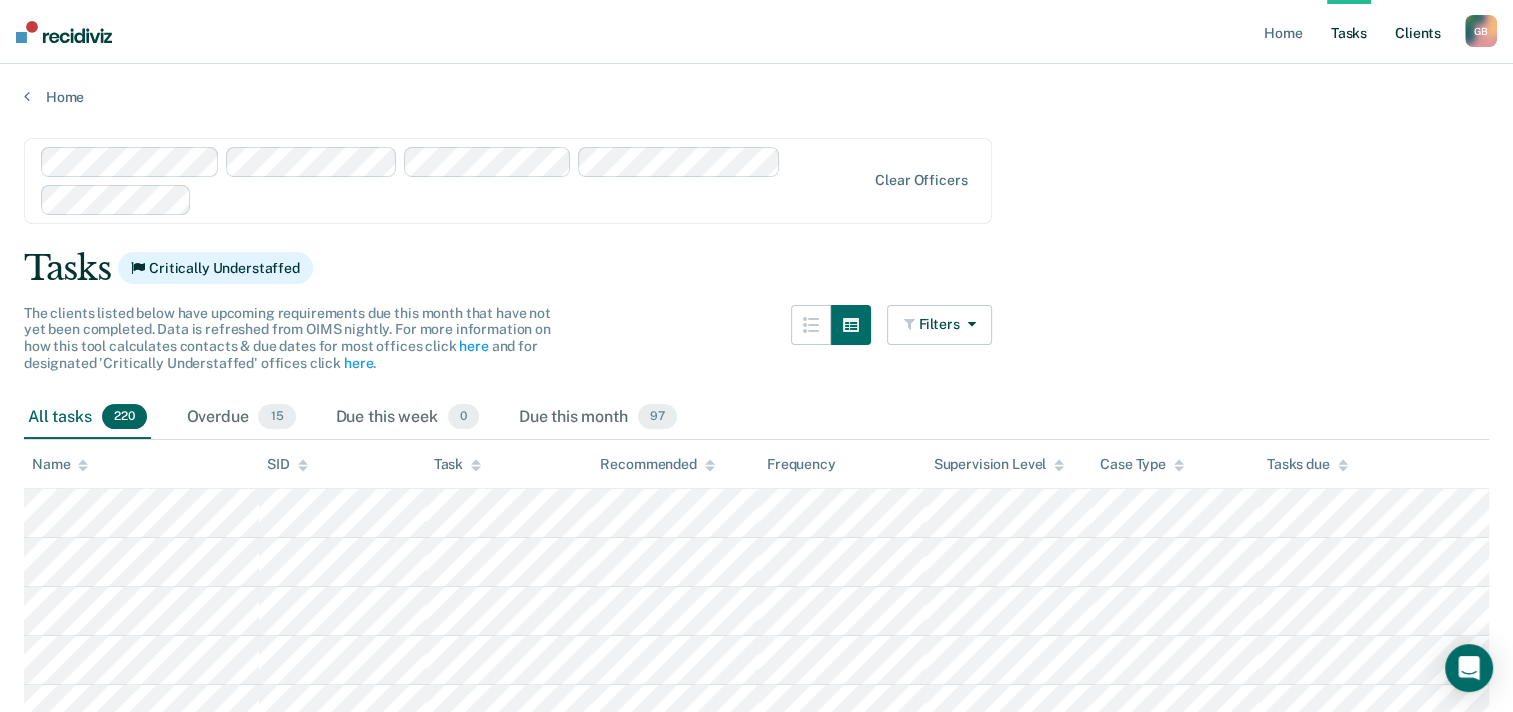 click on "Client s" at bounding box center [1418, 32] 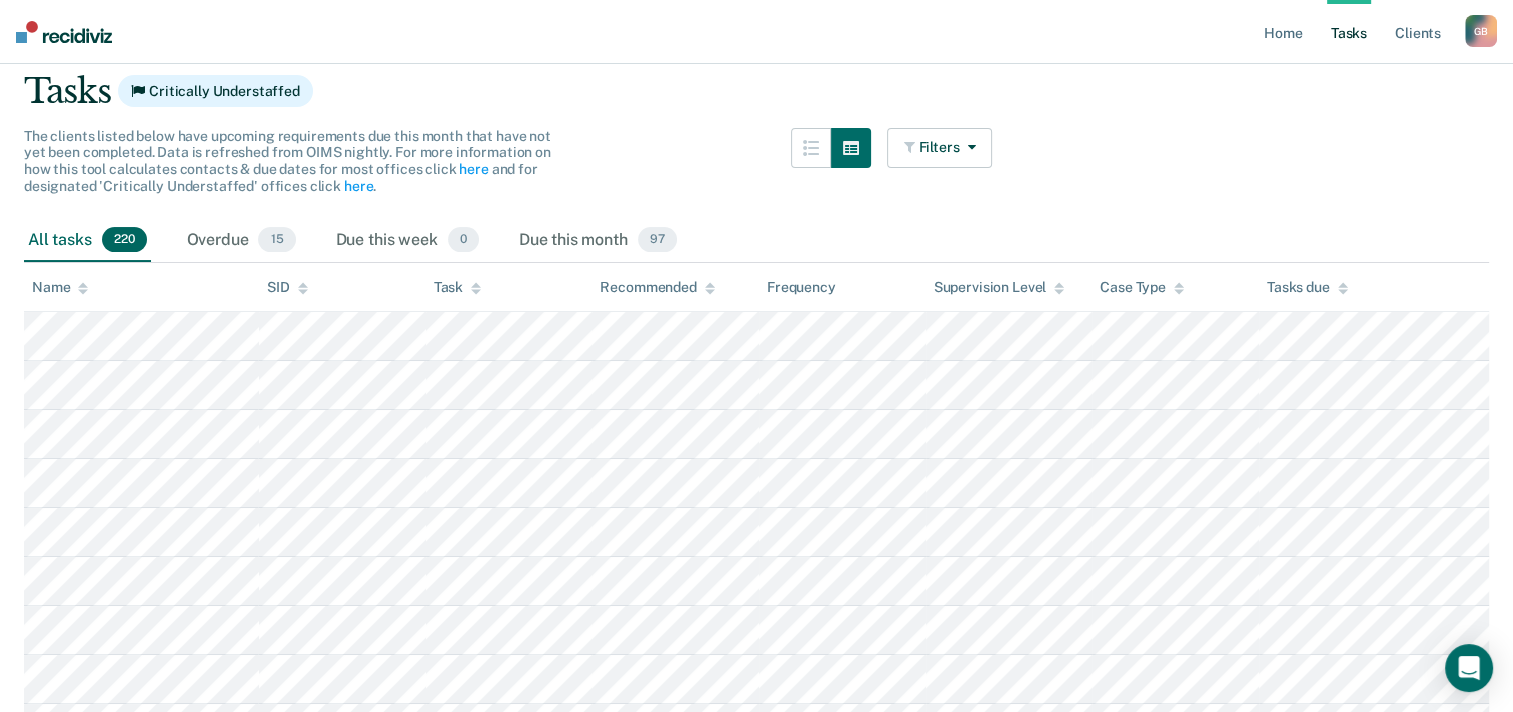 scroll, scrollTop: 200, scrollLeft: 0, axis: vertical 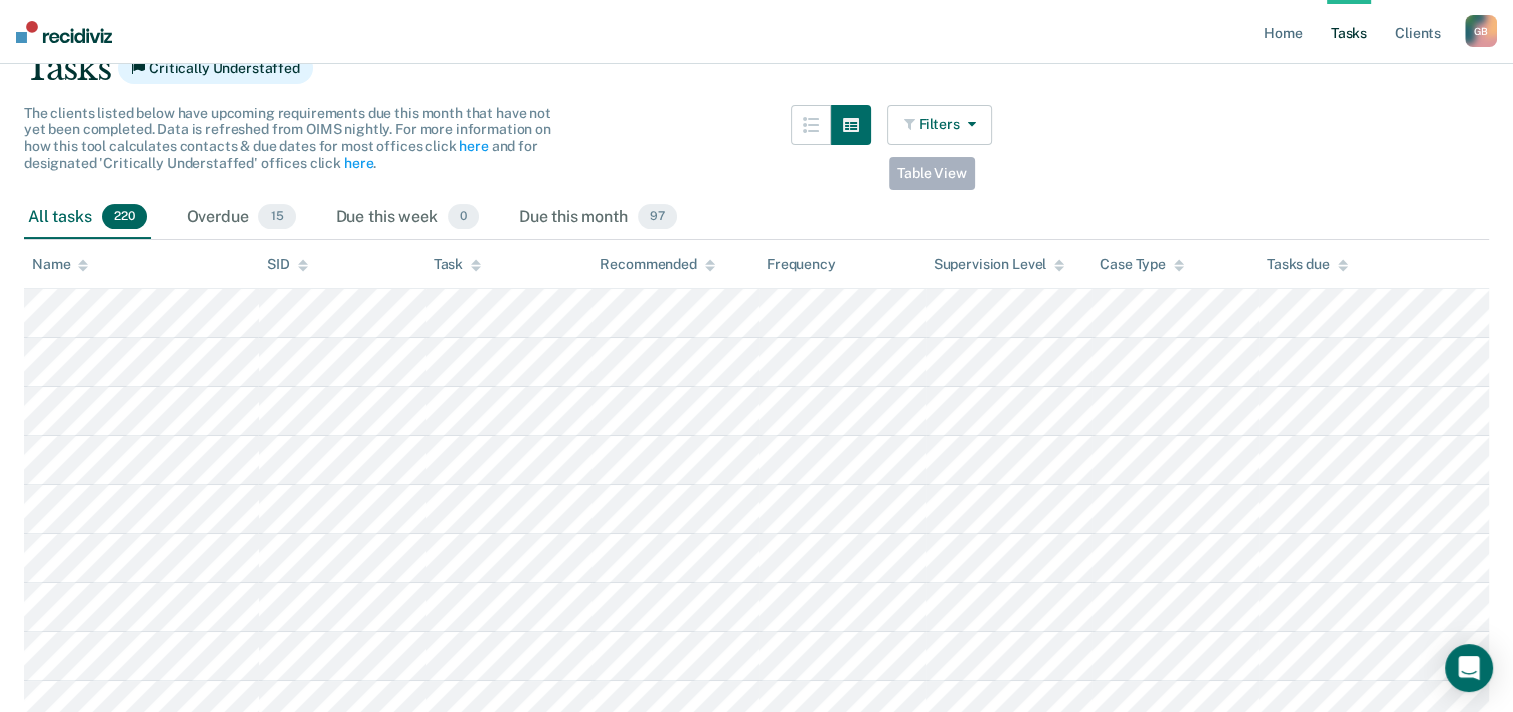 click at bounding box center [911, 124] 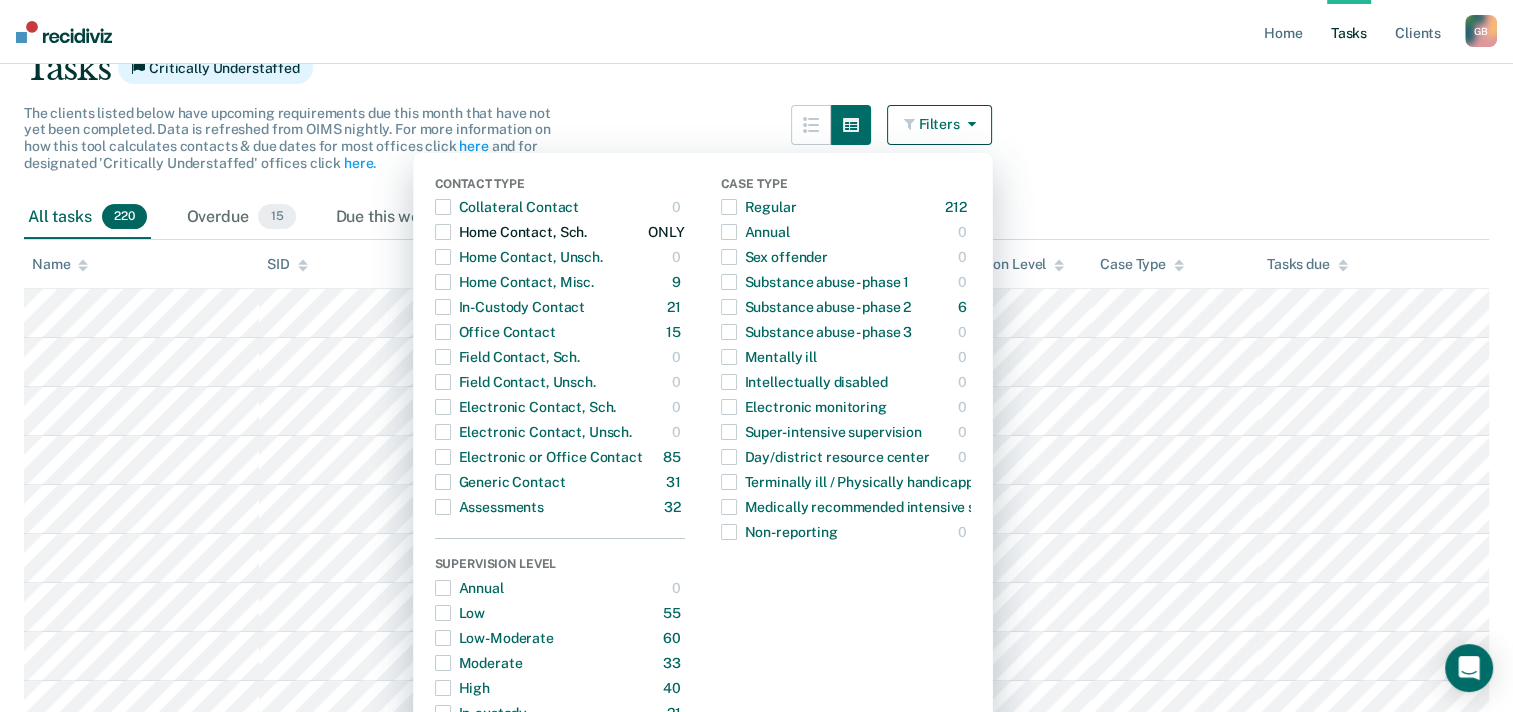 click on "Home Contact, Sch." at bounding box center [511, 232] 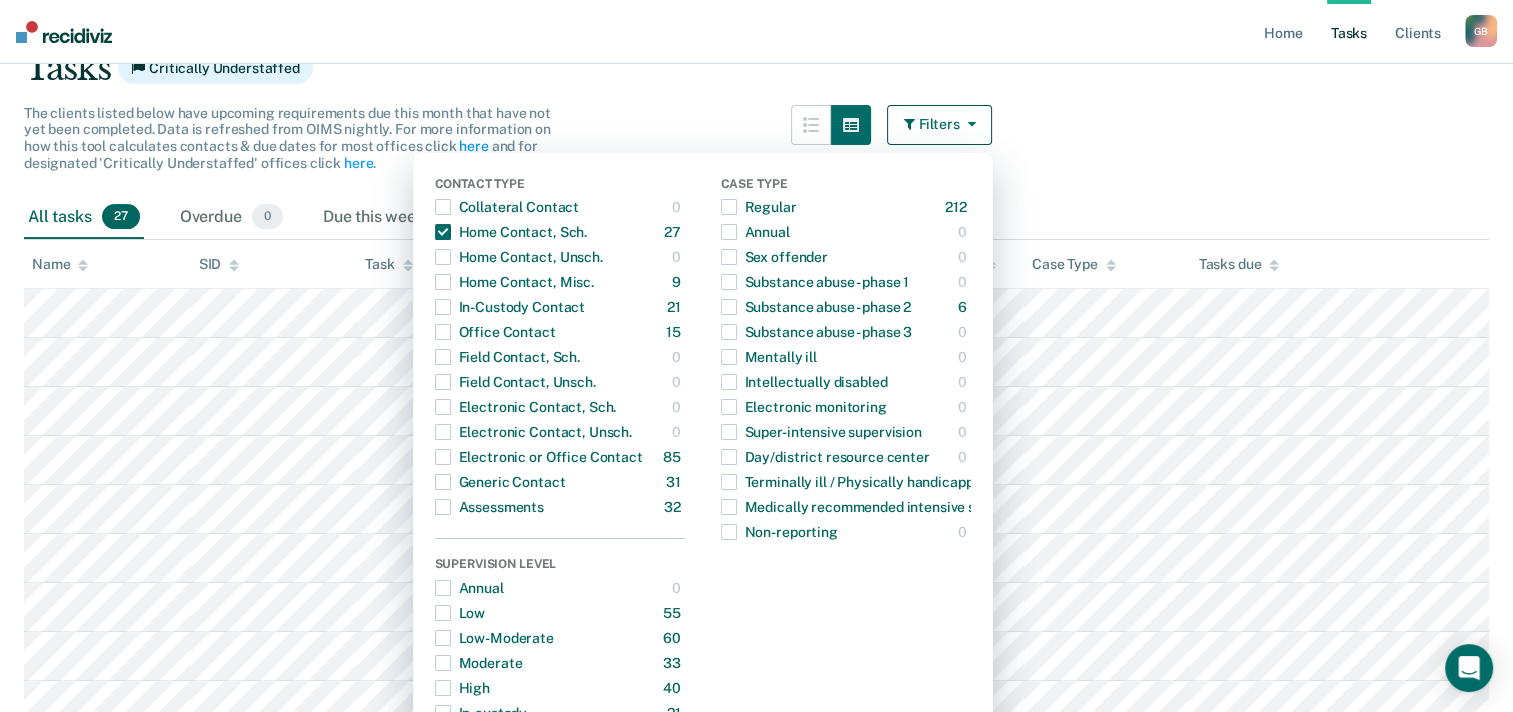 click on "Clear   officers Tasks Critically Understaffed The clients listed below have upcoming requirements due this month that have not yet been completed. Data is refreshed from OIMS nightly. For more information on how this tool calculates contacts & due dates for most offices click   here   and for designated 'Critically Understaffed' offices click   here .  Filters Contact Type Collateral Contact 0 ONLY Home Contact, Sch. 27 ONLY Home Contact, Unsch. 0 ONLY Home Contact, Misc. 9 ONLY In-Custody Contact 21 ONLY Office Contact 15 ONLY Field Contact, Sch. 0 ONLY Field Contact, Unsch. 0 ONLY Electronic Contact, Sch. 0 ONLY Electronic Contact, Unsch. 0 ONLY Electronic or Office Contact 85 ONLY Generic Contact 31 ONLY Assessments 32 ONLY Supervision Level Annual 0 ONLY Low 55 ONLY Low-Moderate 60 ONLY Moderate 33 ONLY High 40 ONLY In-custody 21 ONLY Case Type Regular 212 ONLY Annual 0 ONLY Sex offender 0 ONLY Substance abuse - phase 1 0 ONLY Substance abuse - phase 2 6 ONLY Substance abuse - phase 3 0 ONLY Mentally ill" at bounding box center (756, 796) 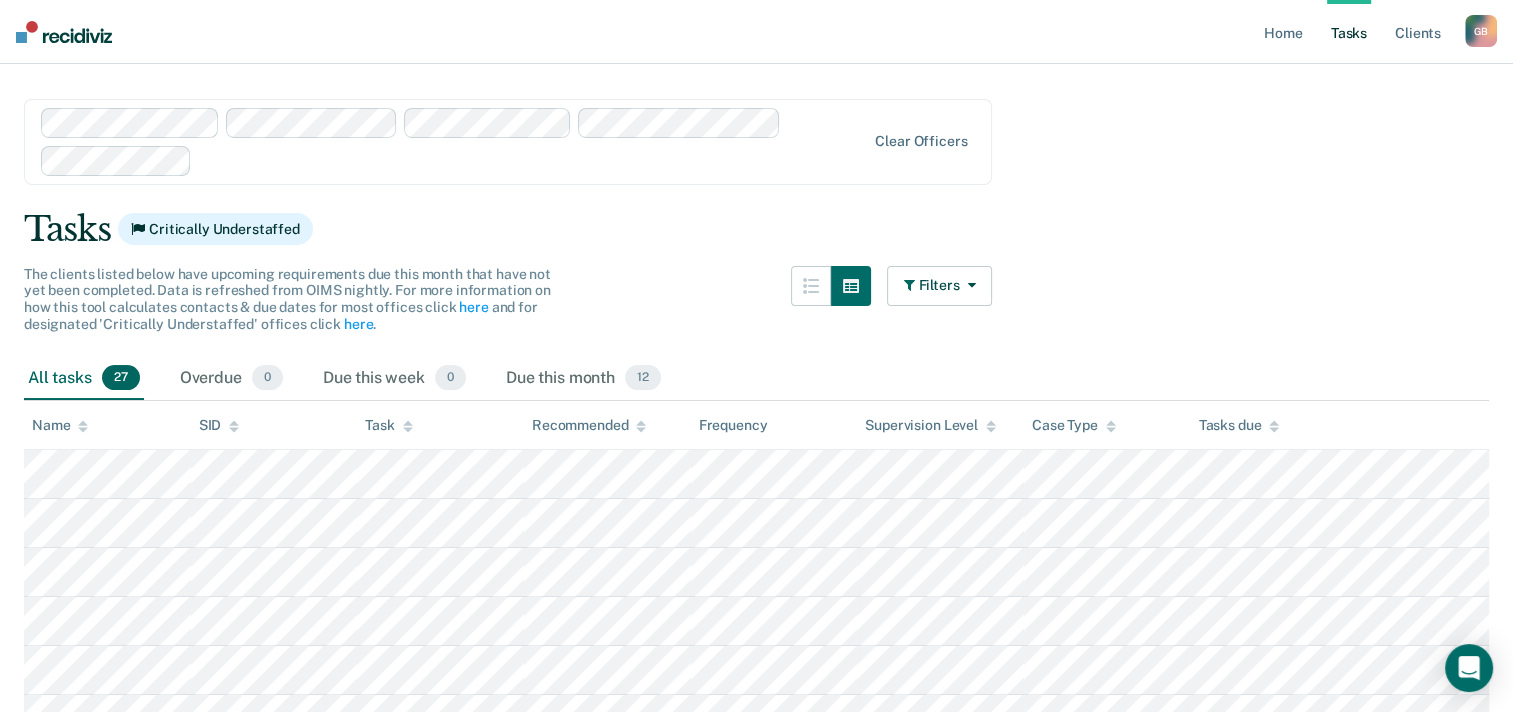 scroll, scrollTop: 100, scrollLeft: 0, axis: vertical 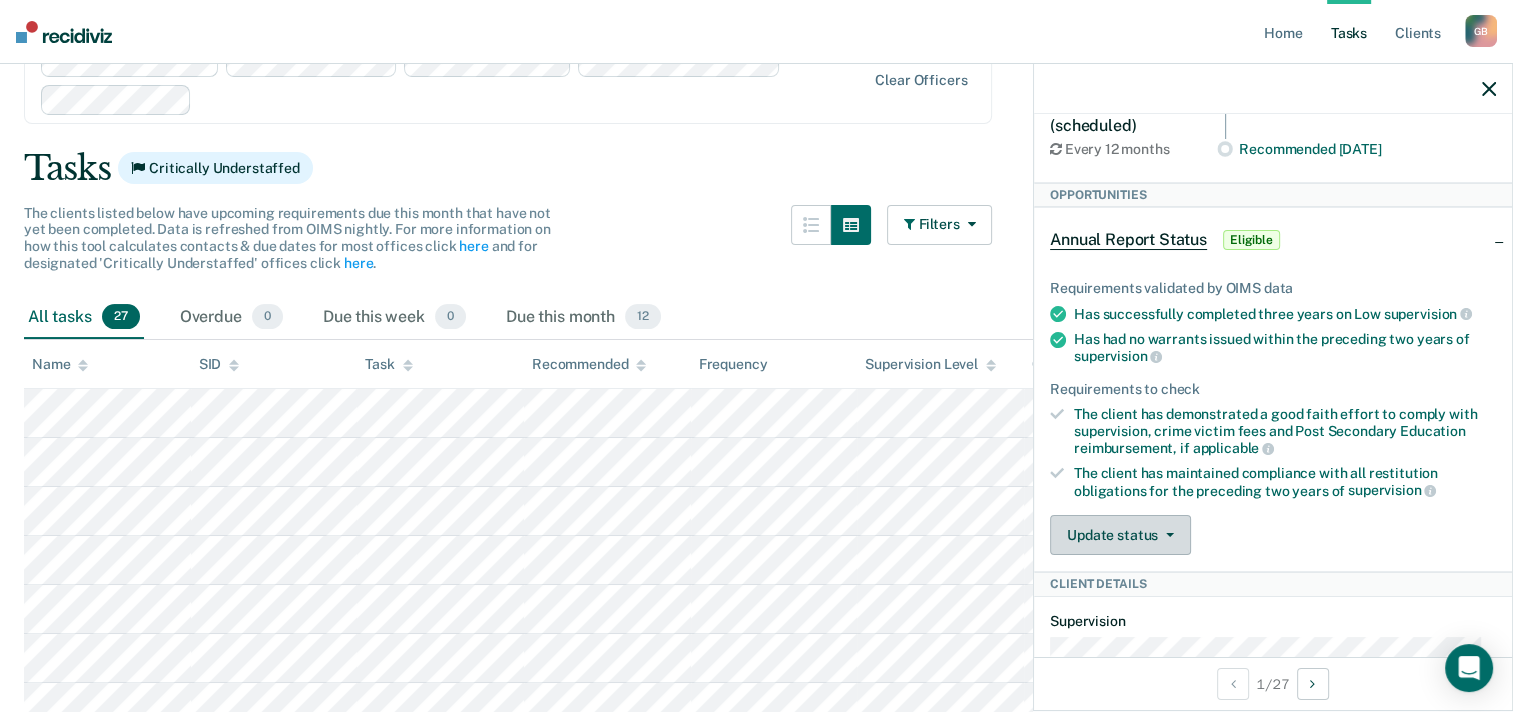 click on "Update status" at bounding box center [1120, 535] 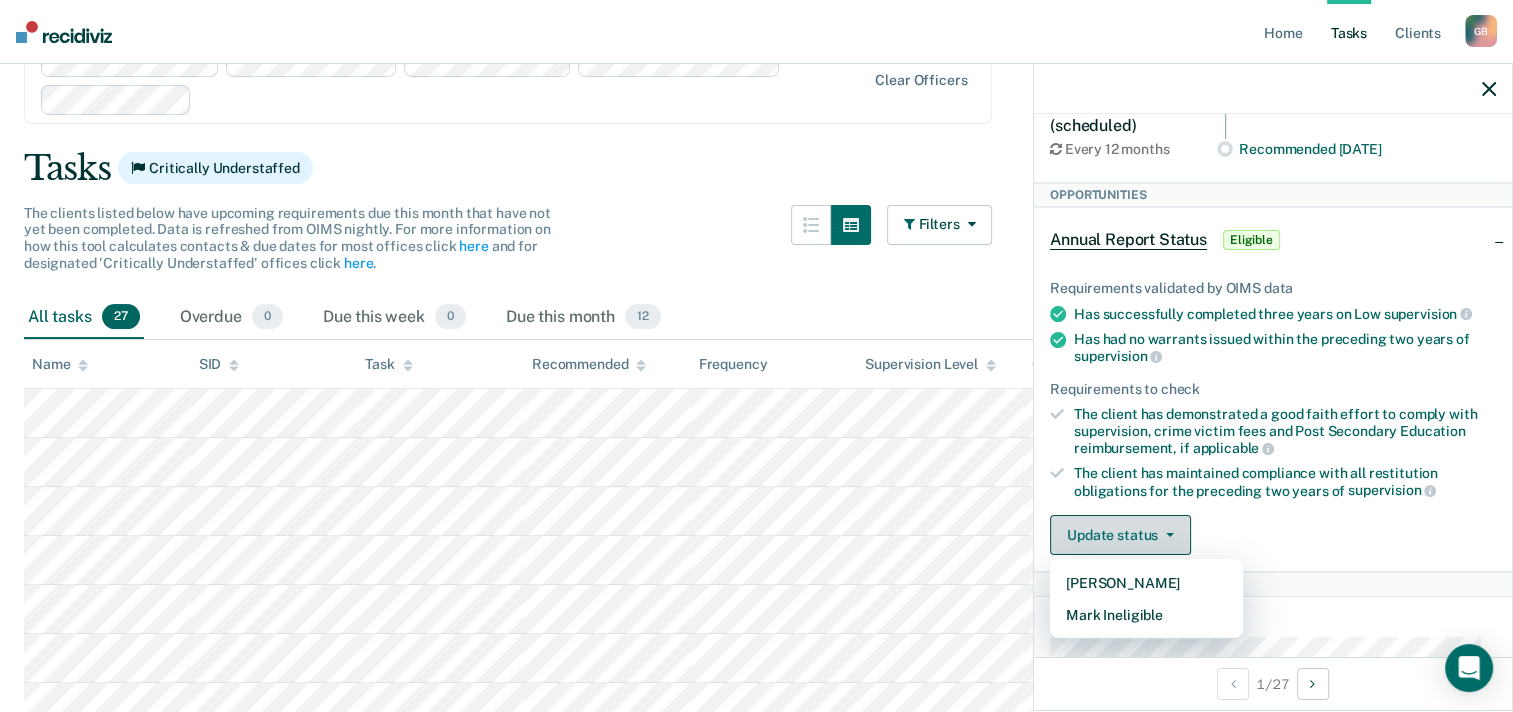 click on "Update status" at bounding box center (1120, 535) 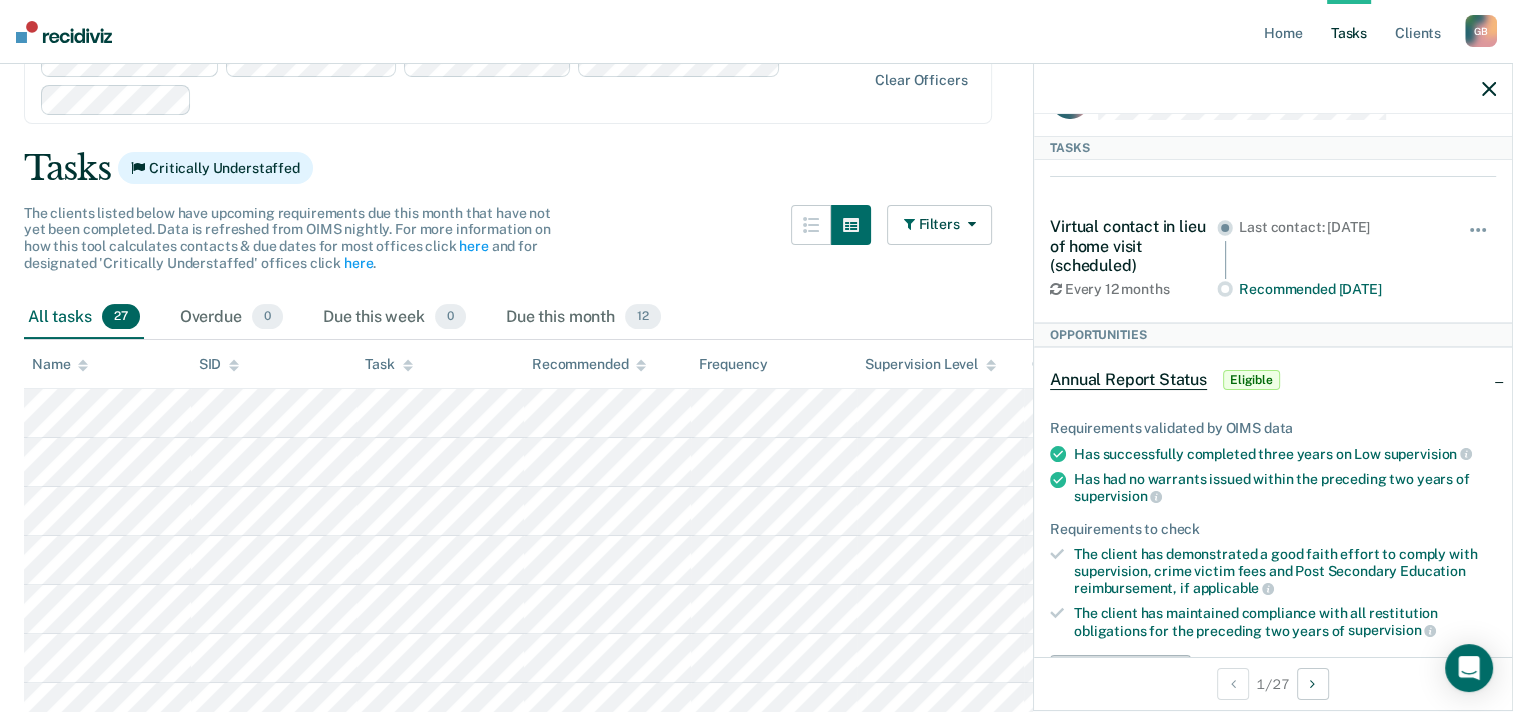scroll, scrollTop: 0, scrollLeft: 0, axis: both 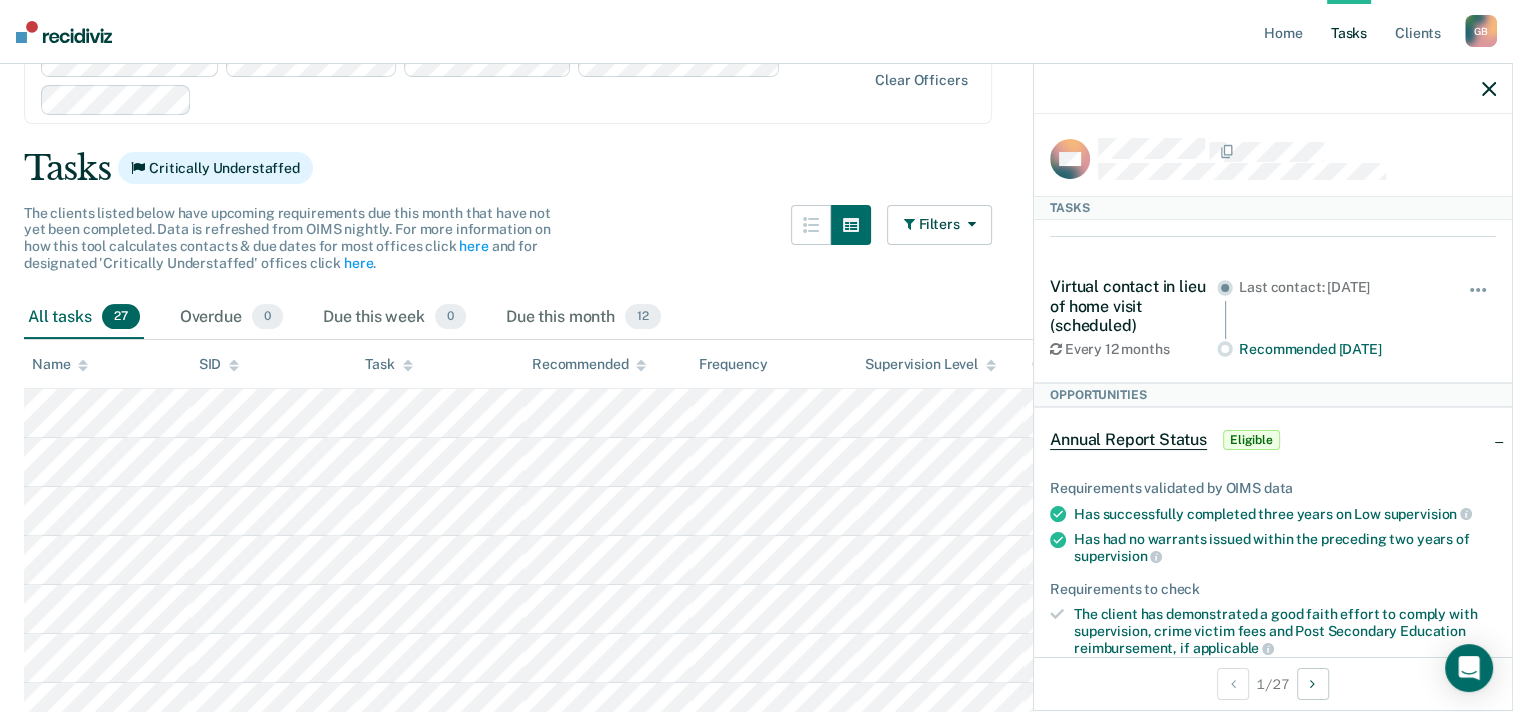 click at bounding box center [1273, 89] 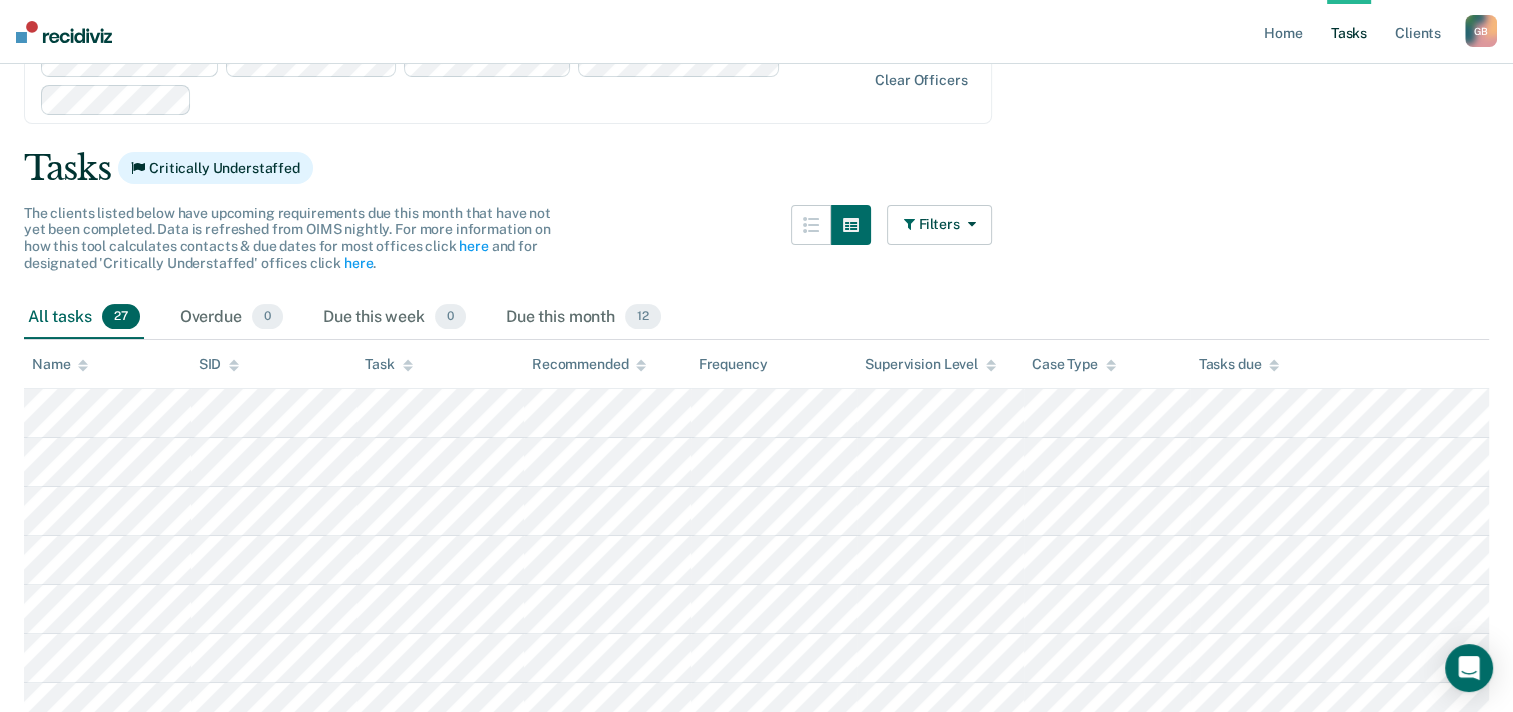 click on "Tasks Critically Understaffed" at bounding box center [756, 168] 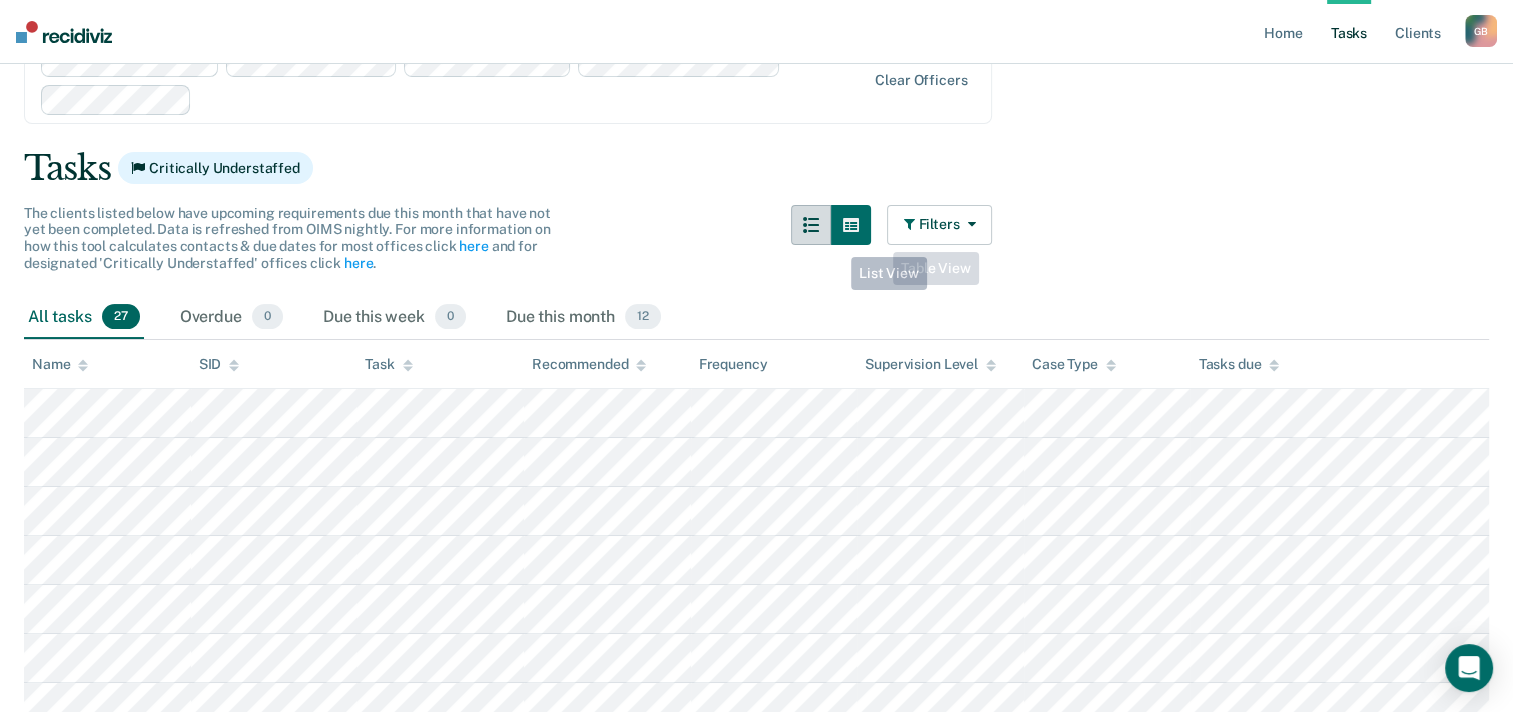 scroll, scrollTop: 0, scrollLeft: 0, axis: both 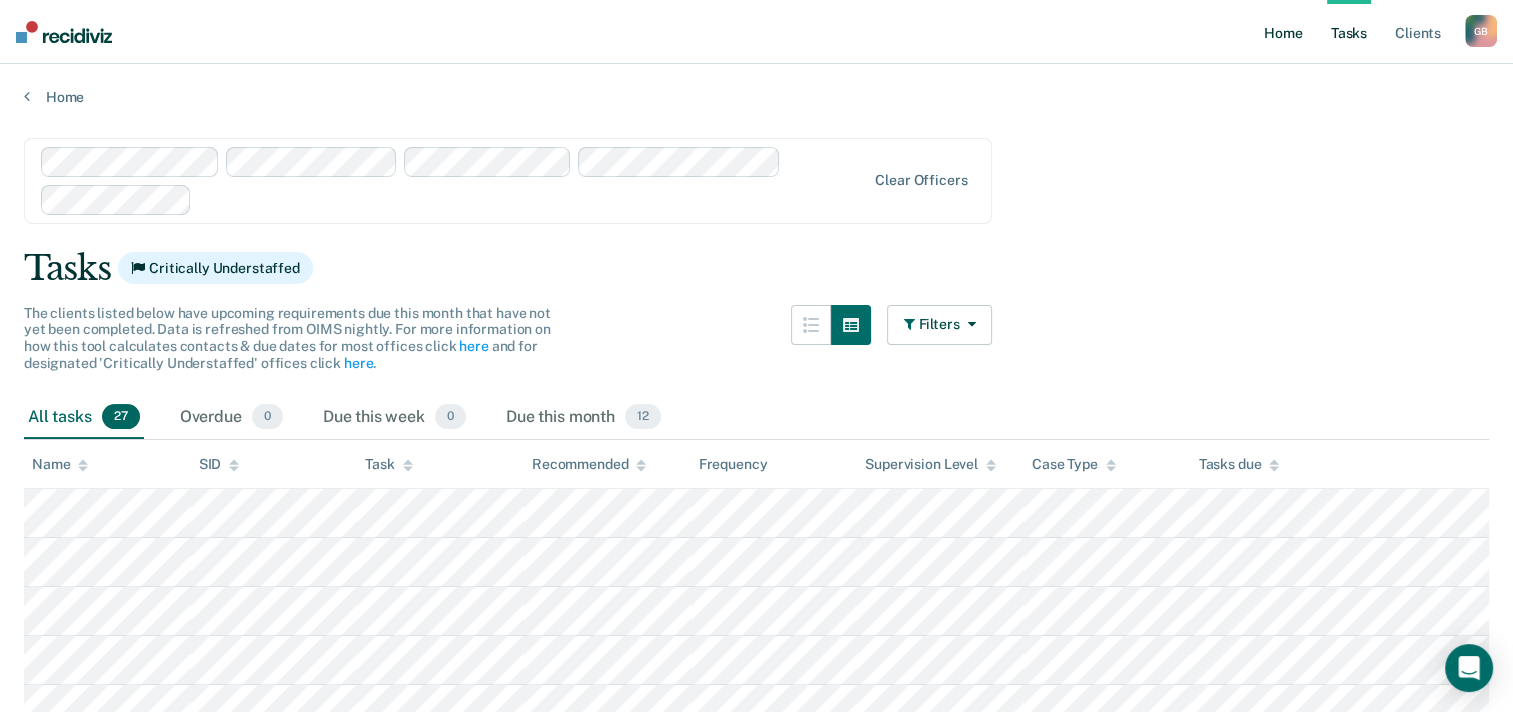 click on "Home" at bounding box center (1283, 32) 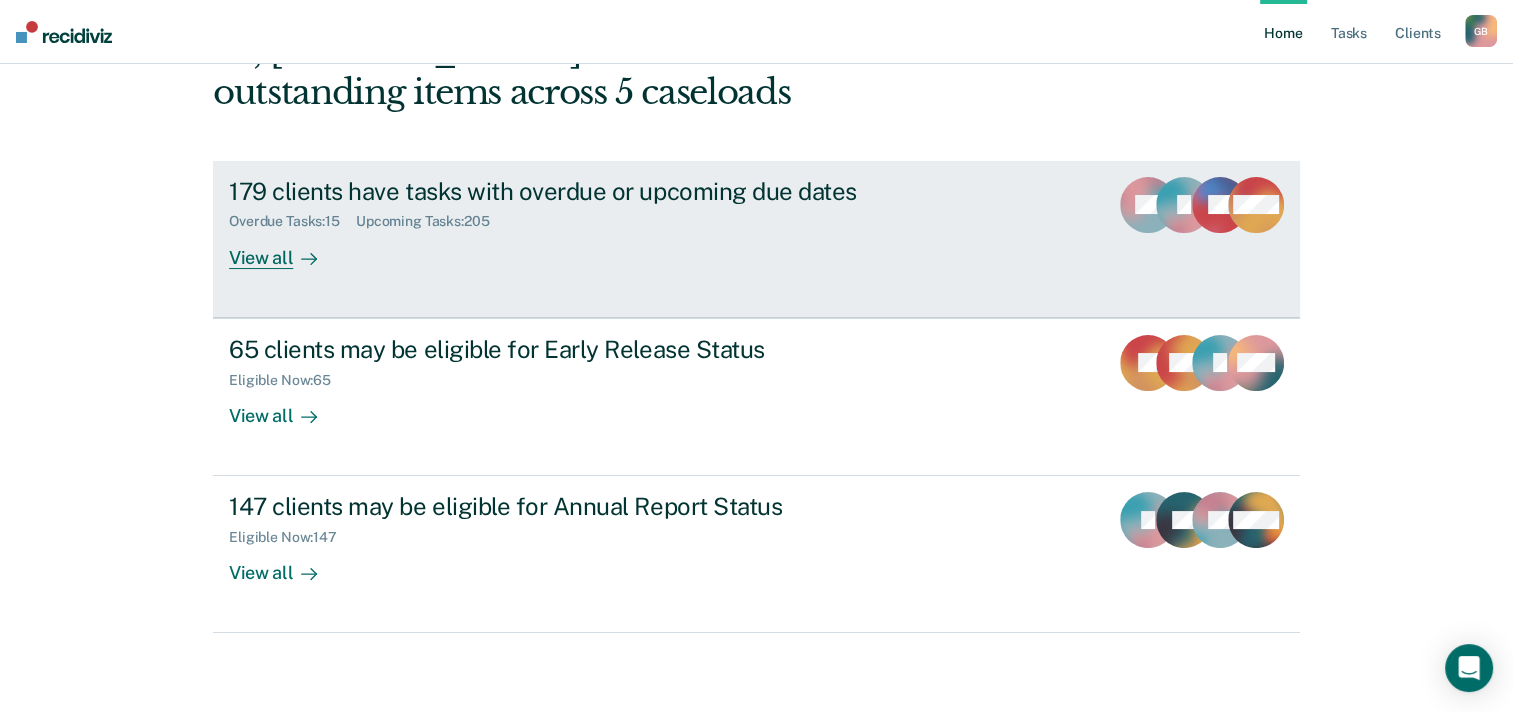 scroll, scrollTop: 37, scrollLeft: 0, axis: vertical 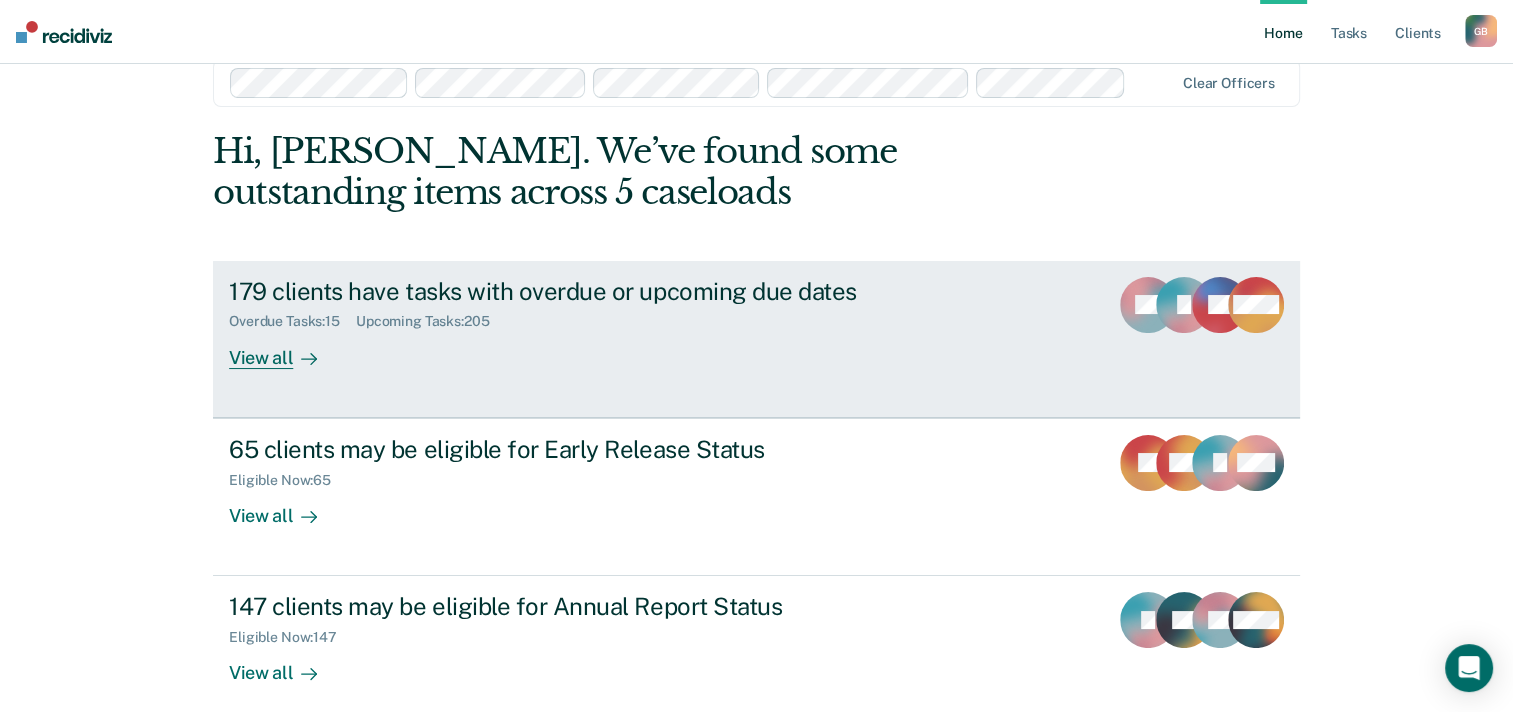 click on "179 clients have tasks with overdue or upcoming due dates" at bounding box center (580, 291) 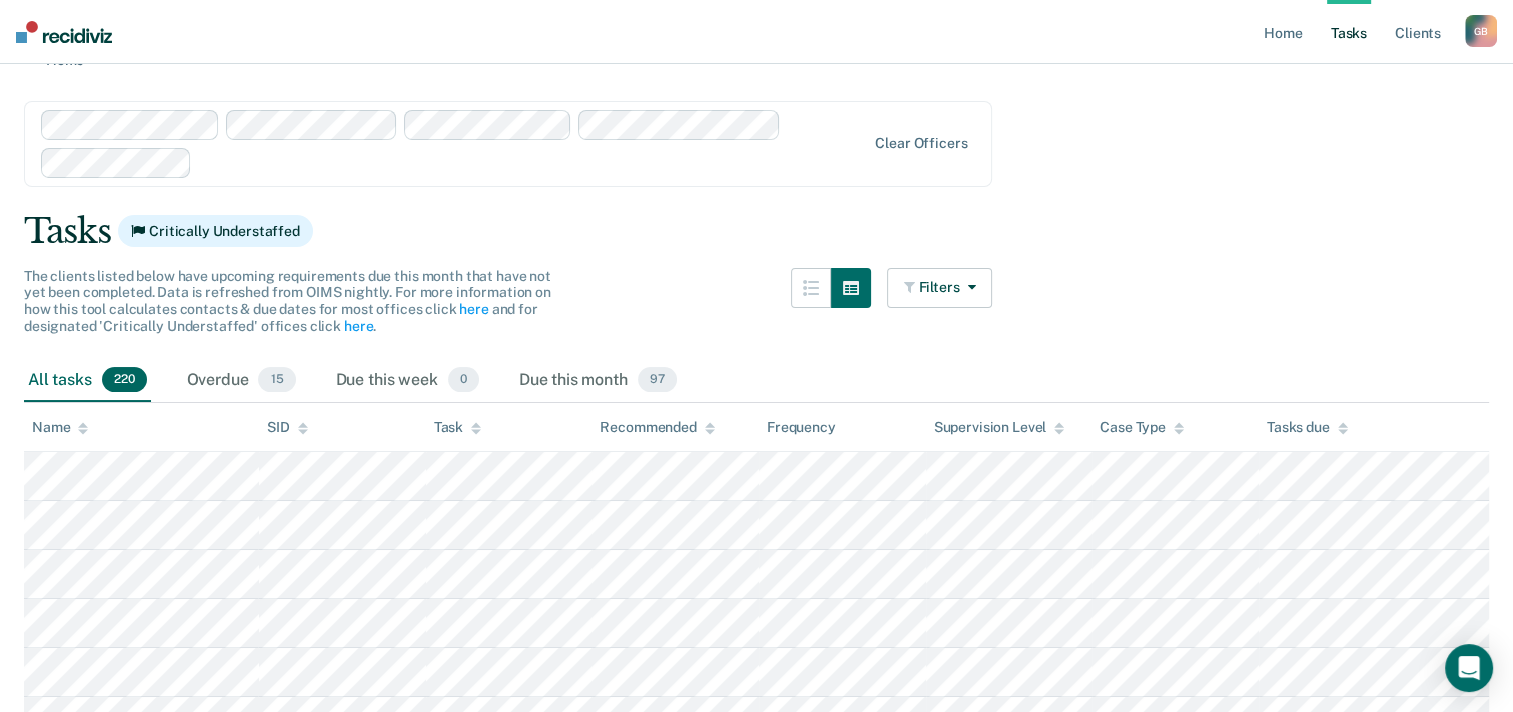 scroll, scrollTop: 0, scrollLeft: 0, axis: both 